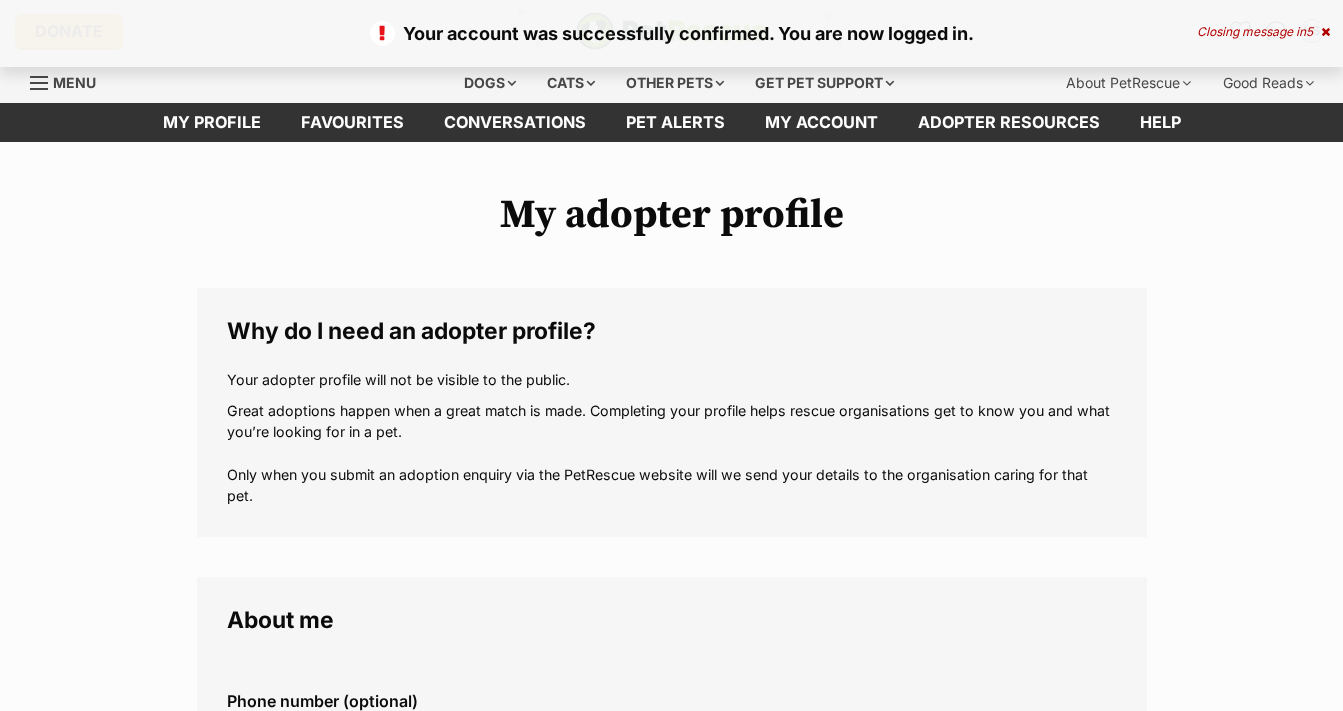 scroll, scrollTop: 0, scrollLeft: 0, axis: both 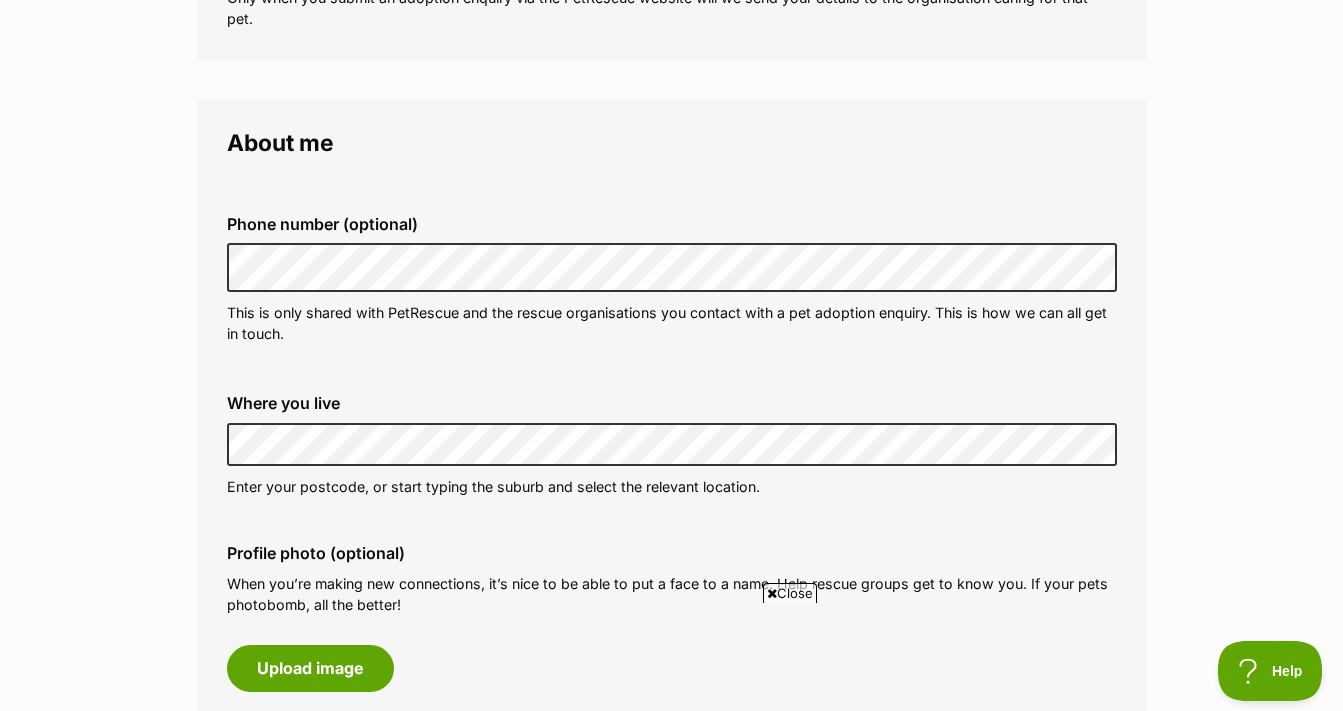 click on "Where you live
Address line 1 (optional)
Address line 2 (optional)
Suburb (optional)
State
Postcode
Enter your postcode, or start typing the suburb and select the relevant location." at bounding box center (672, 445) 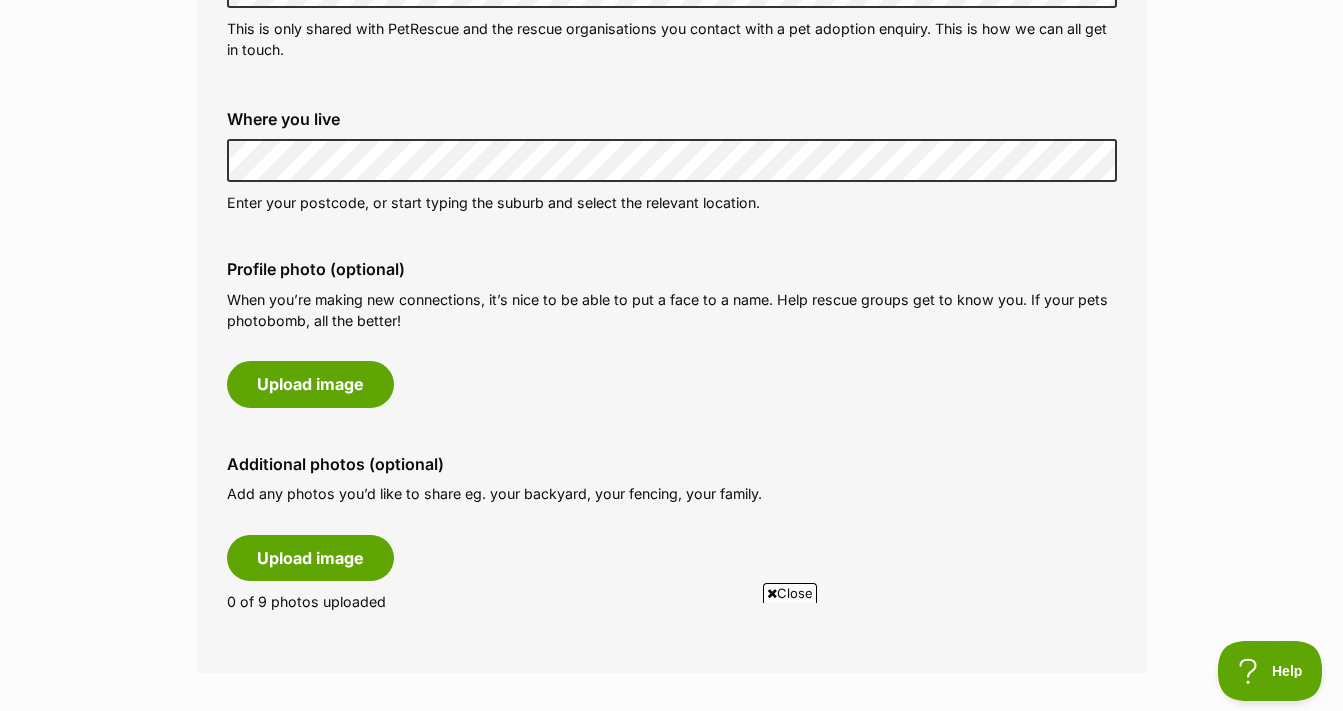 scroll, scrollTop: 762, scrollLeft: 0, axis: vertical 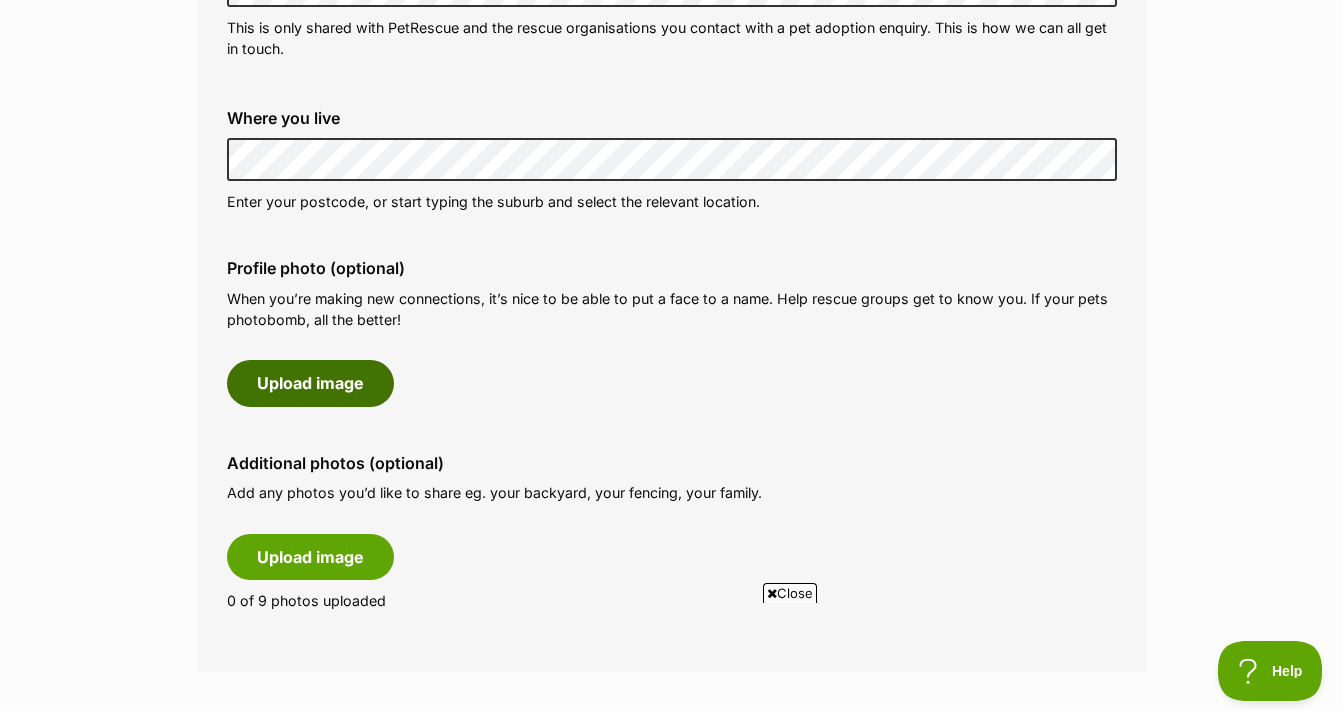 click on "Upload image" at bounding box center [310, 383] 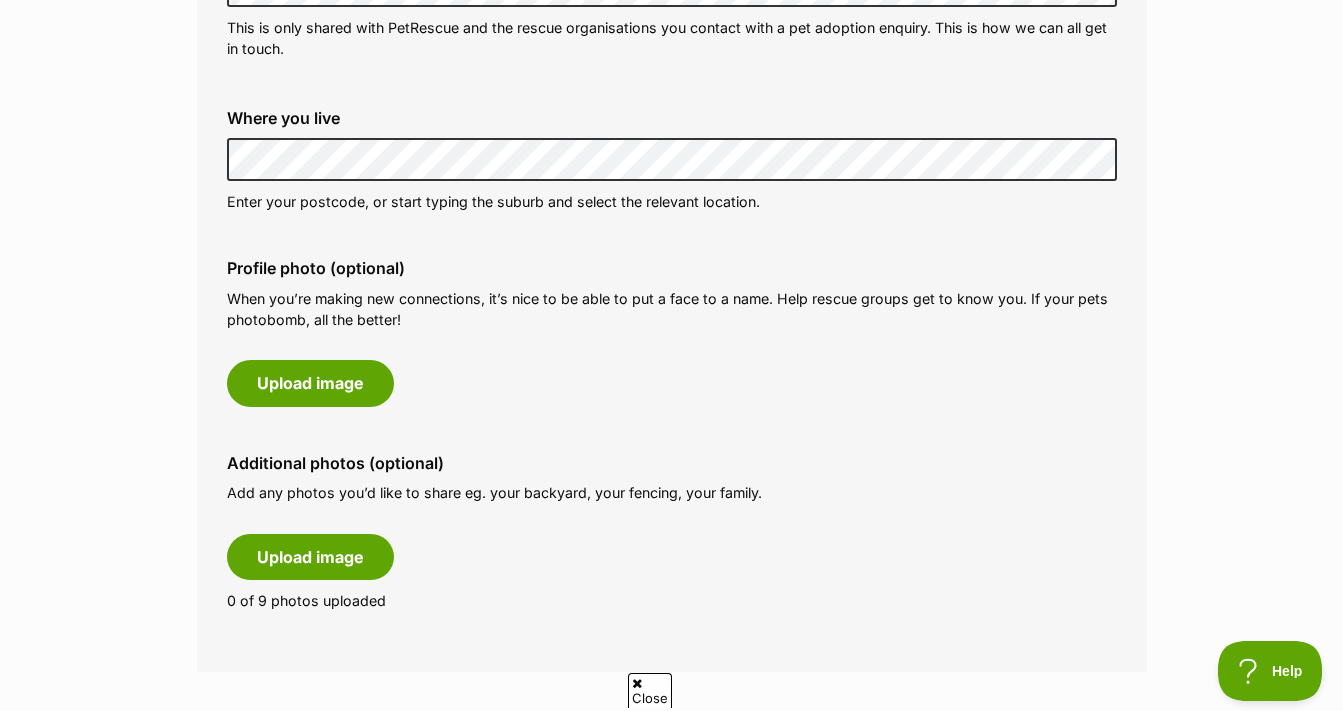 scroll, scrollTop: 0, scrollLeft: 0, axis: both 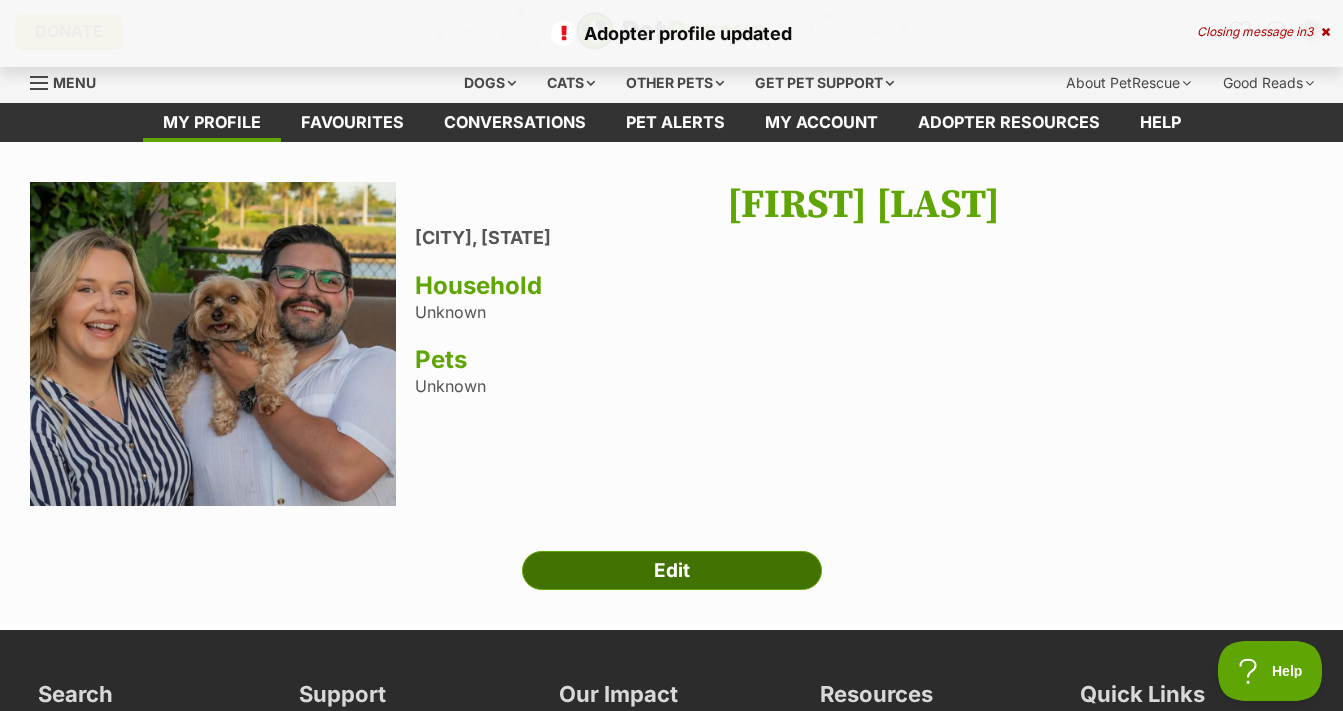click on "Edit" at bounding box center (672, 571) 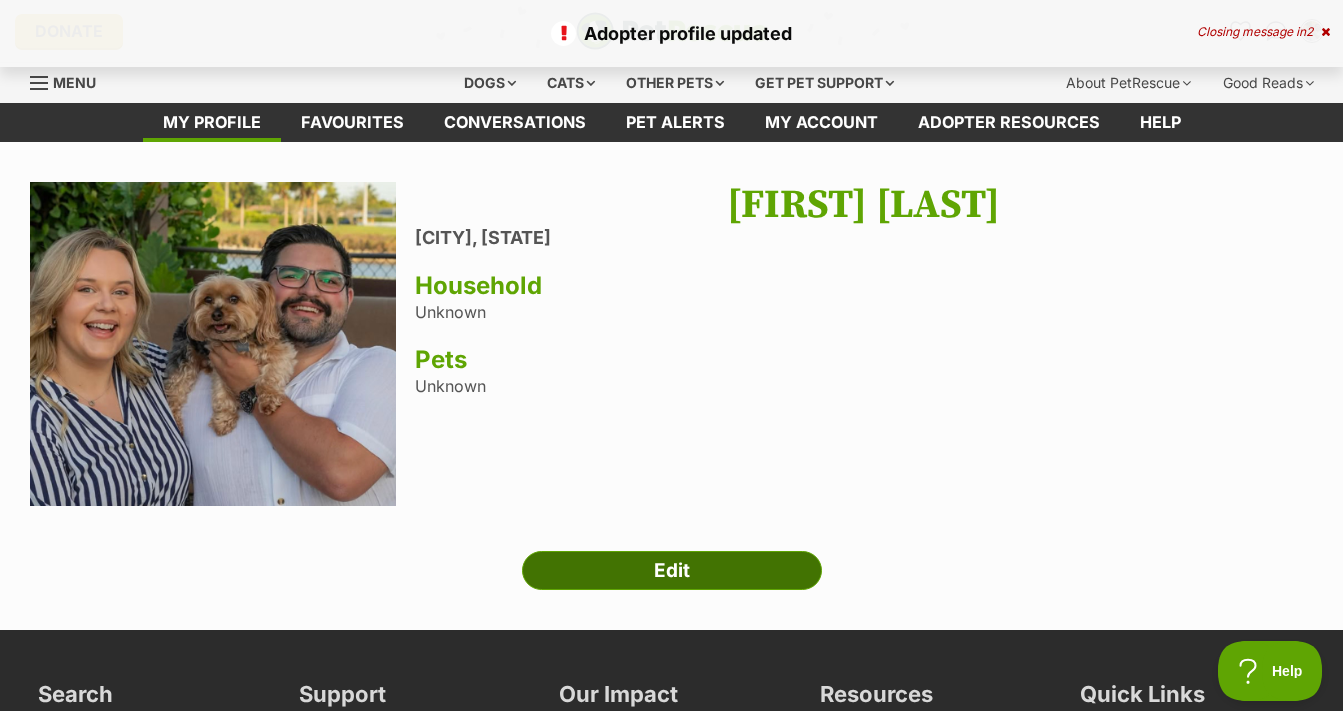 scroll, scrollTop: 0, scrollLeft: 0, axis: both 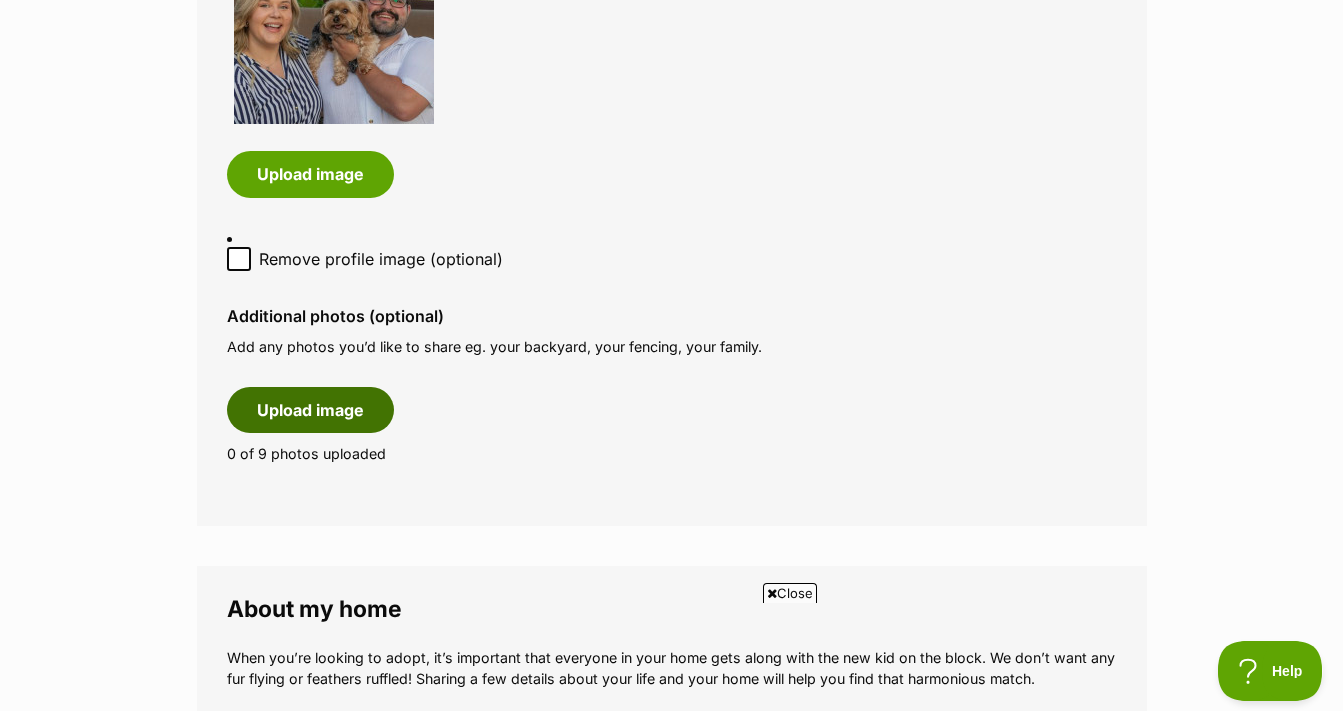 click on "Upload image" at bounding box center (310, 410) 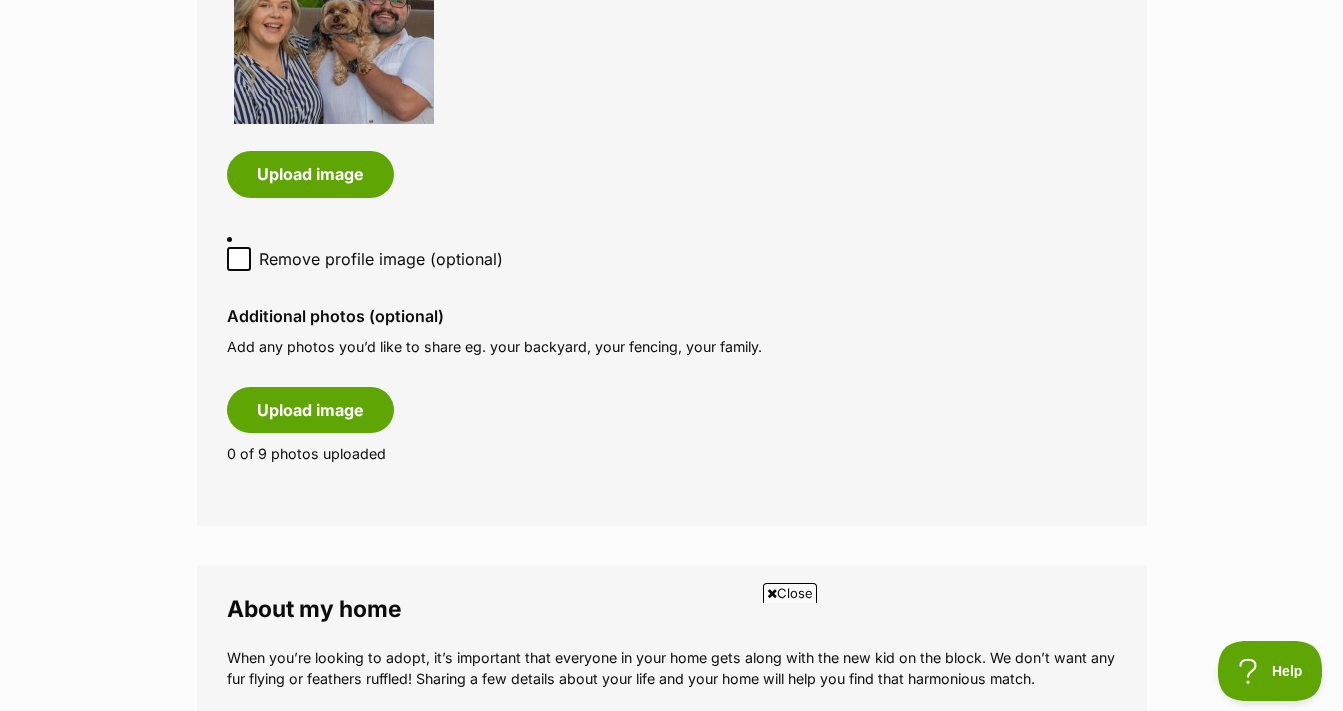 click on "Add any photos you’d like to share eg. your backyard, your fencing, your family." at bounding box center (672, 346) 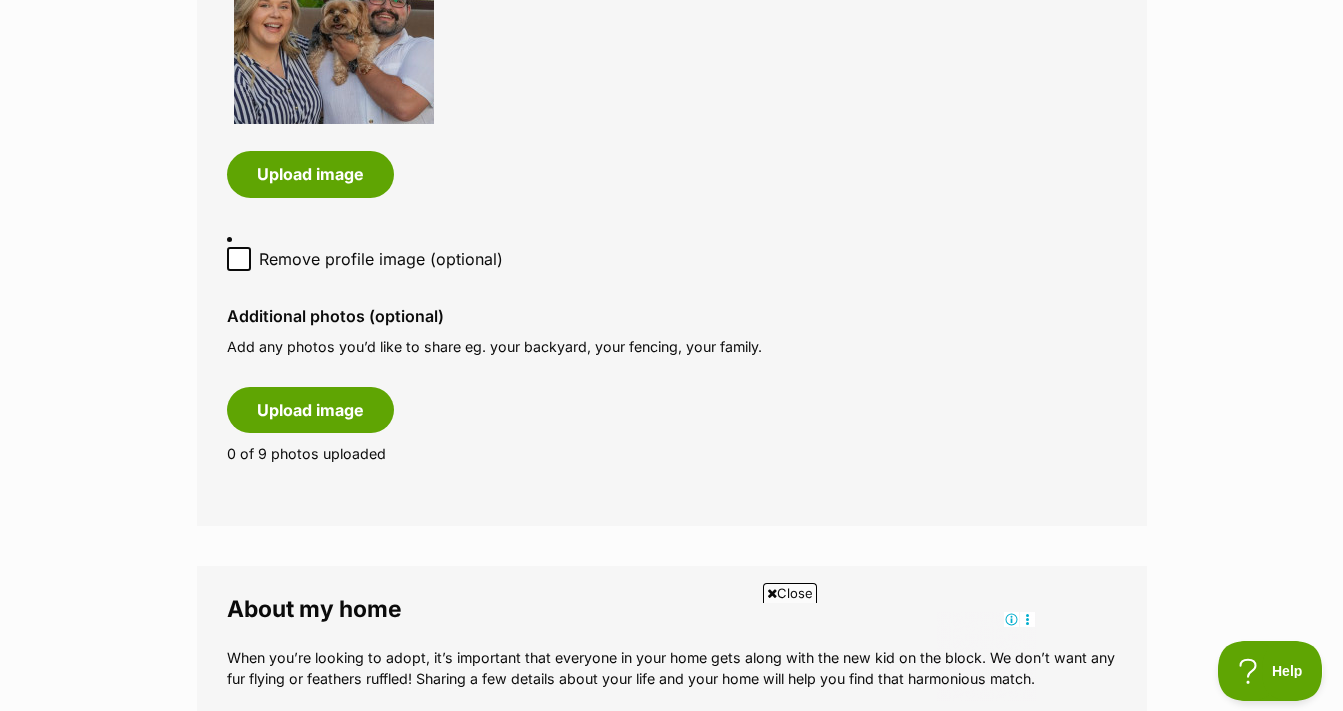 scroll, scrollTop: 0, scrollLeft: 0, axis: both 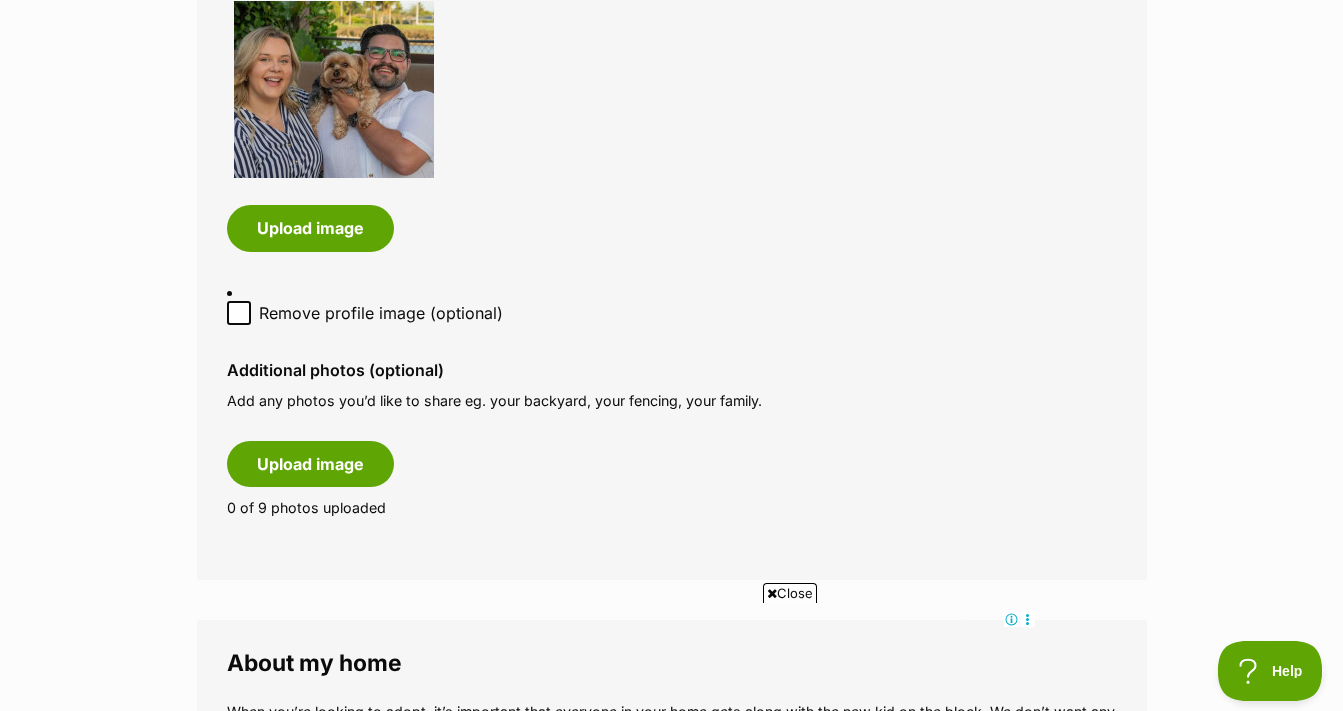 click on "About me
Phone number (optional)
This is only shared with PetRescue and the rescue organisations you contact with a pet adoption enquiry. This is how we can all get in touch.
Where you live
Address line 1 (optional)
Address line 2 (optional)
Suburb (optional)
State Victoria
Postcode
Enter your postcode, or start typing the suburb and select the relevant location.
Profile photo (optional)
When you’re making new connections, it’s nice to be able to put a face to a name. Help rescue groups get to know you. If your pets photobomb, all the better!
Upload image
Remove profile image (optional)
Additional photos (optional)
Add any photos you’d like to share eg. your backyard, your fencing, your family.
Upload image
0 of 9 photos uploaded" at bounding box center [672, 28] 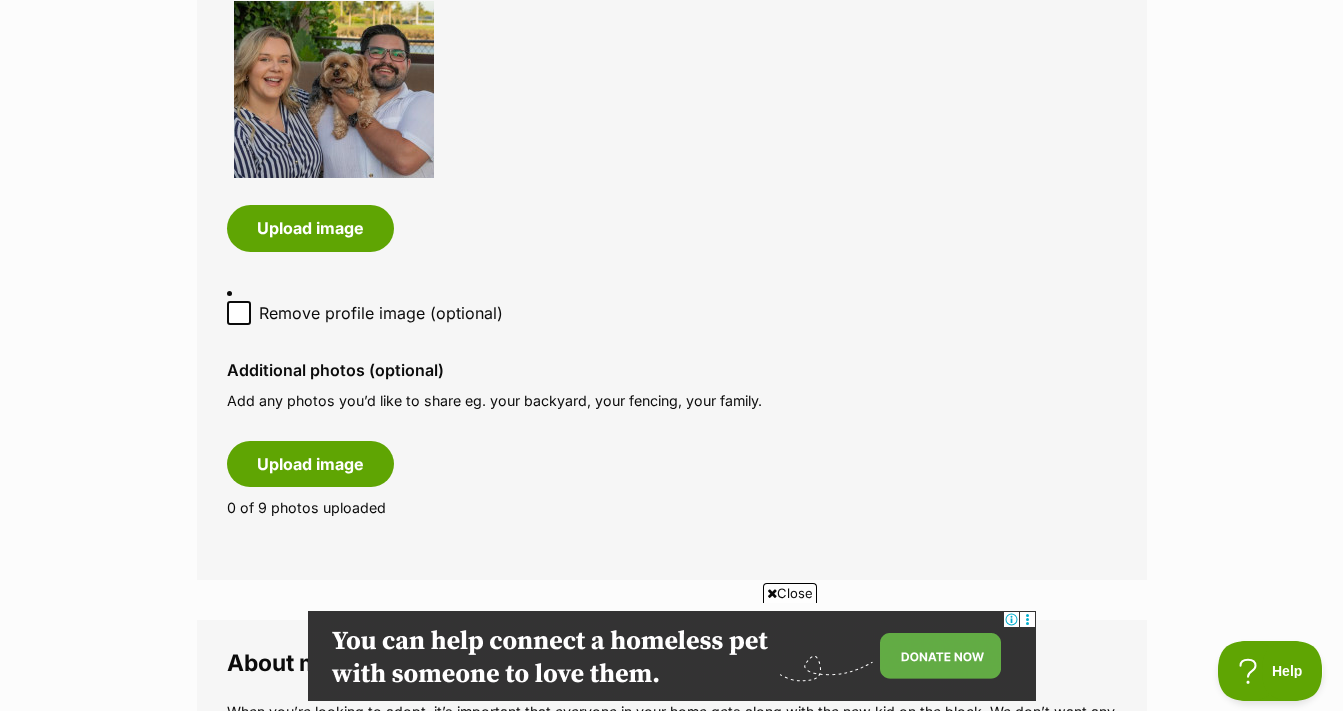 scroll, scrollTop: 0, scrollLeft: 0, axis: both 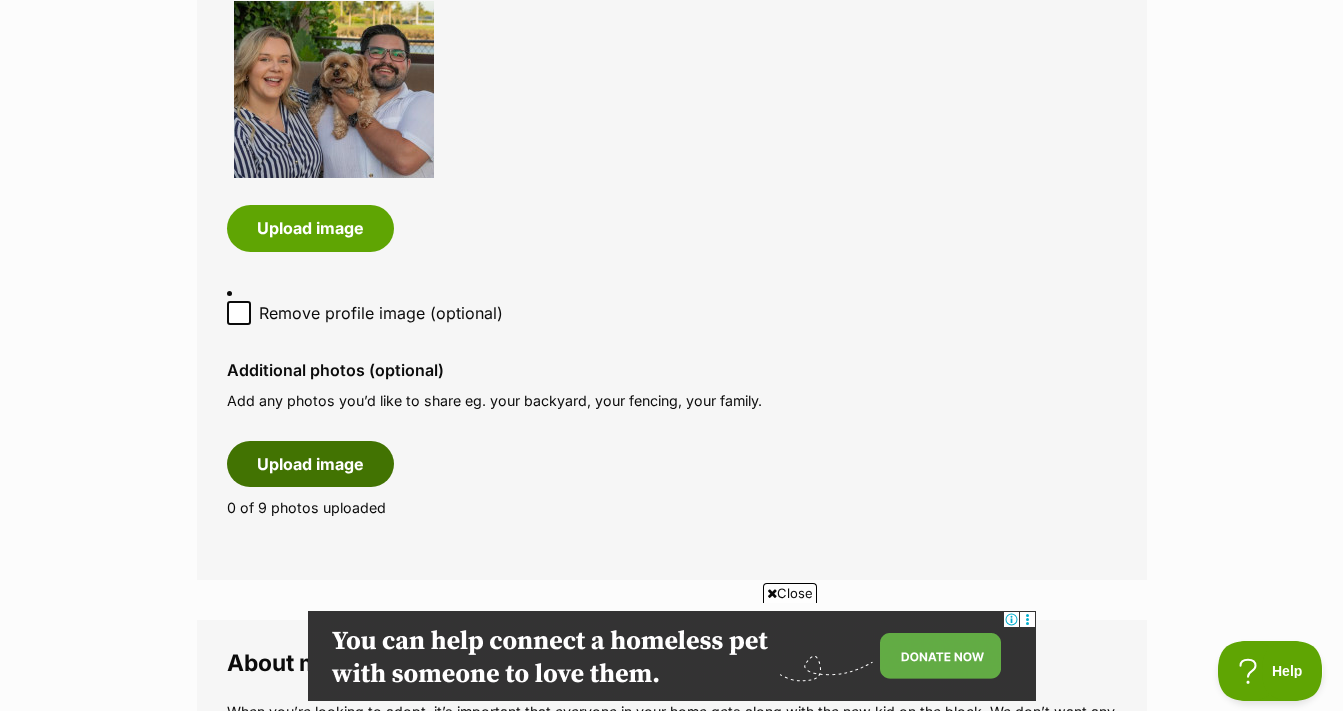 click on "Upload image" at bounding box center [310, 464] 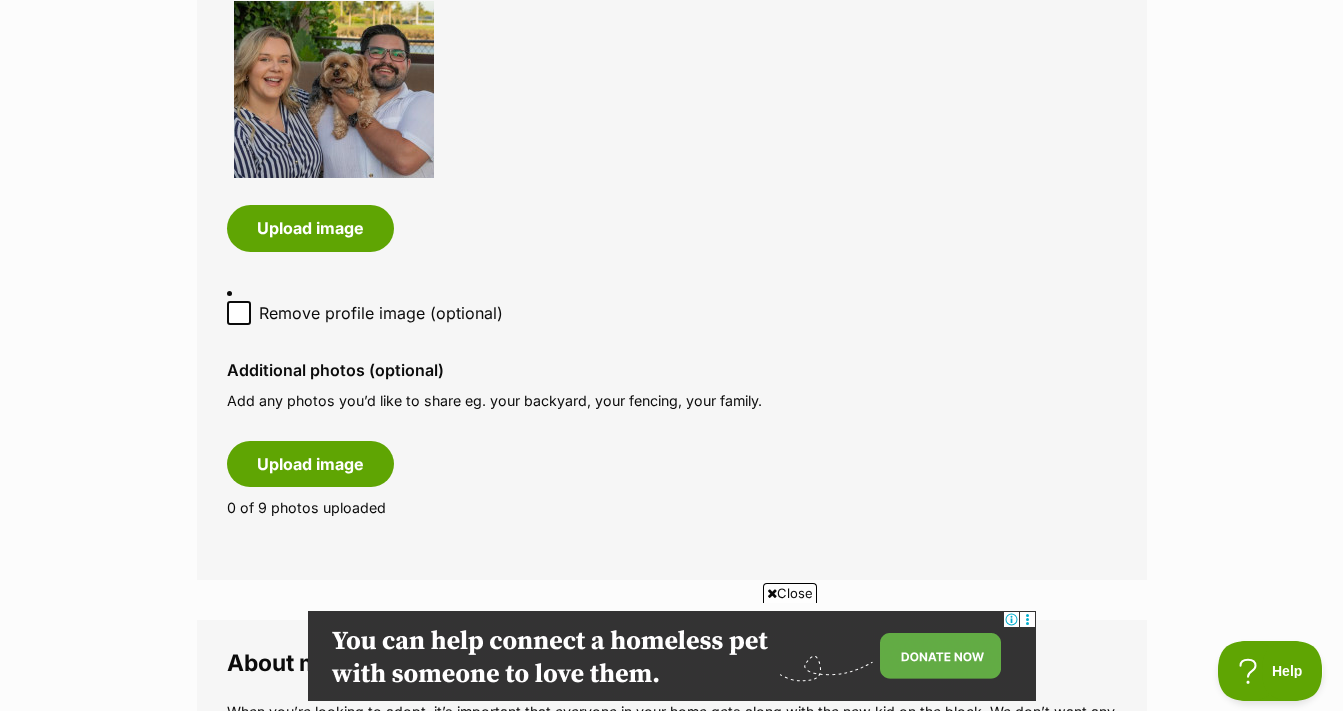 scroll, scrollTop: 0, scrollLeft: 0, axis: both 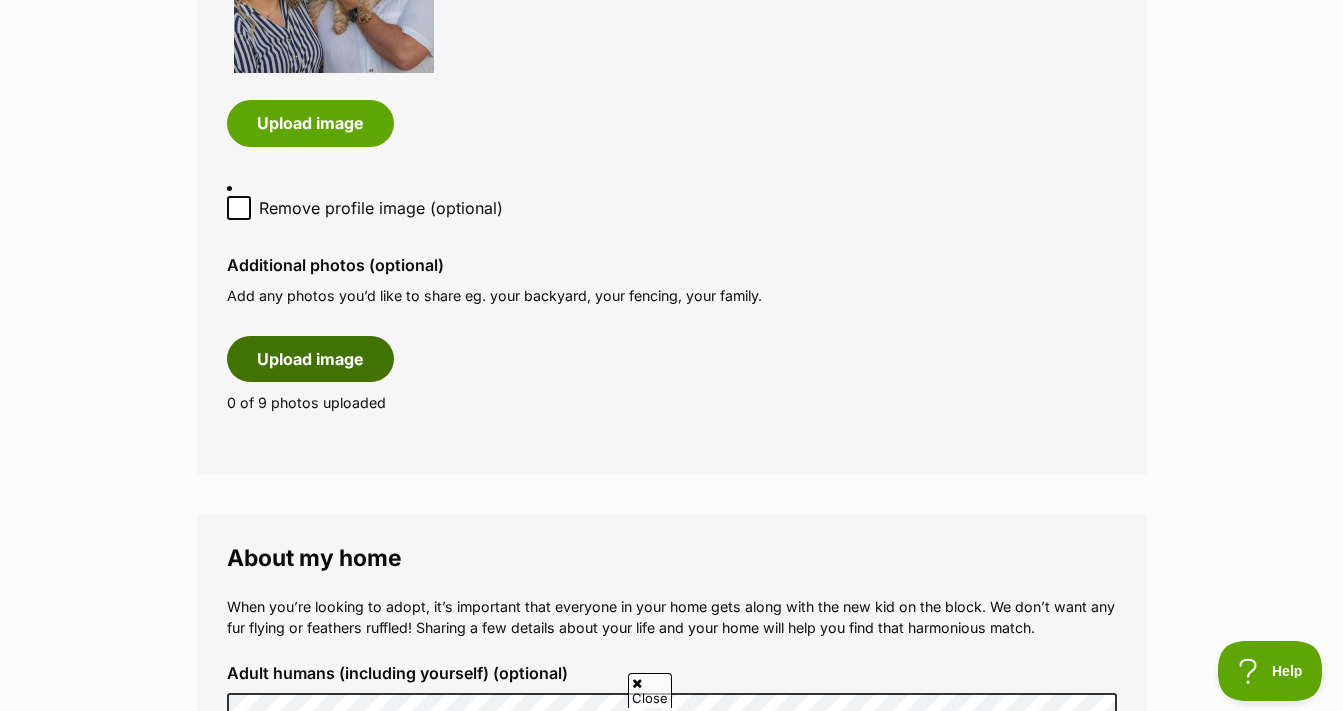 click on "Upload image" at bounding box center [310, 359] 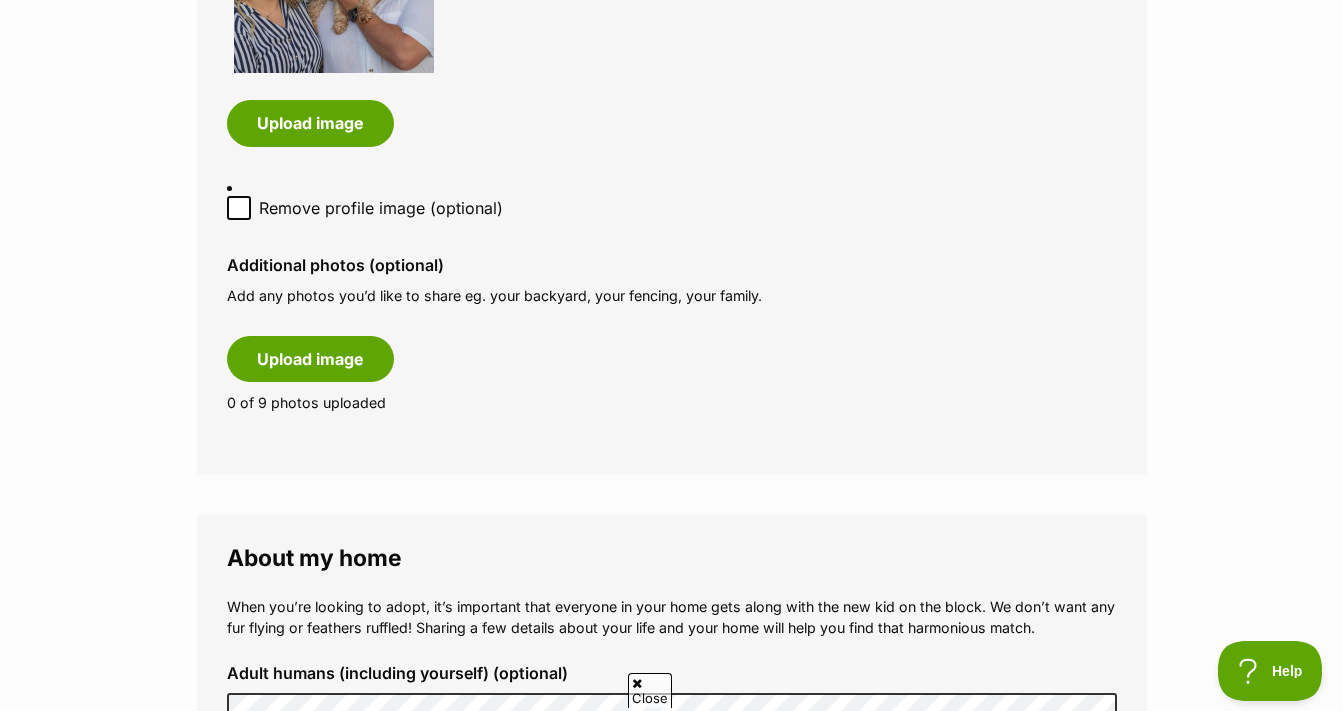 scroll, scrollTop: 0, scrollLeft: 0, axis: both 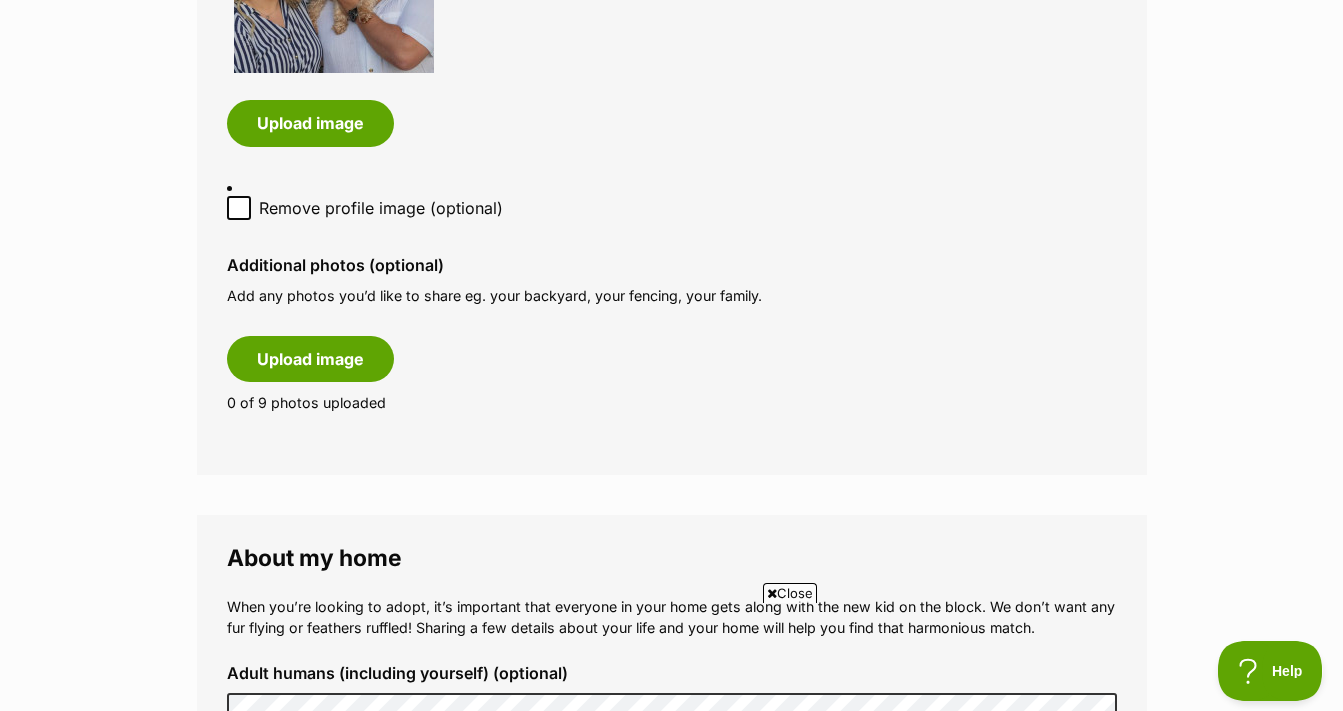 click on "Close" at bounding box center [790, 593] 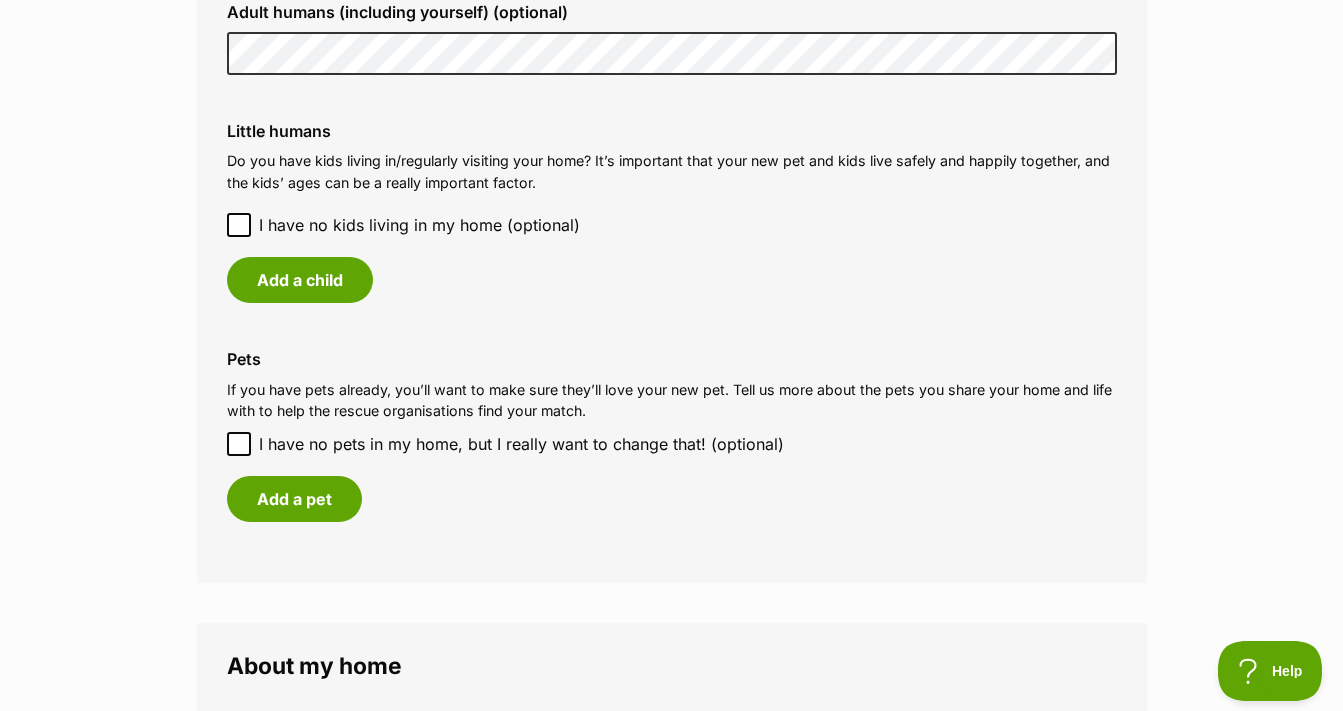 scroll, scrollTop: 2335, scrollLeft: 0, axis: vertical 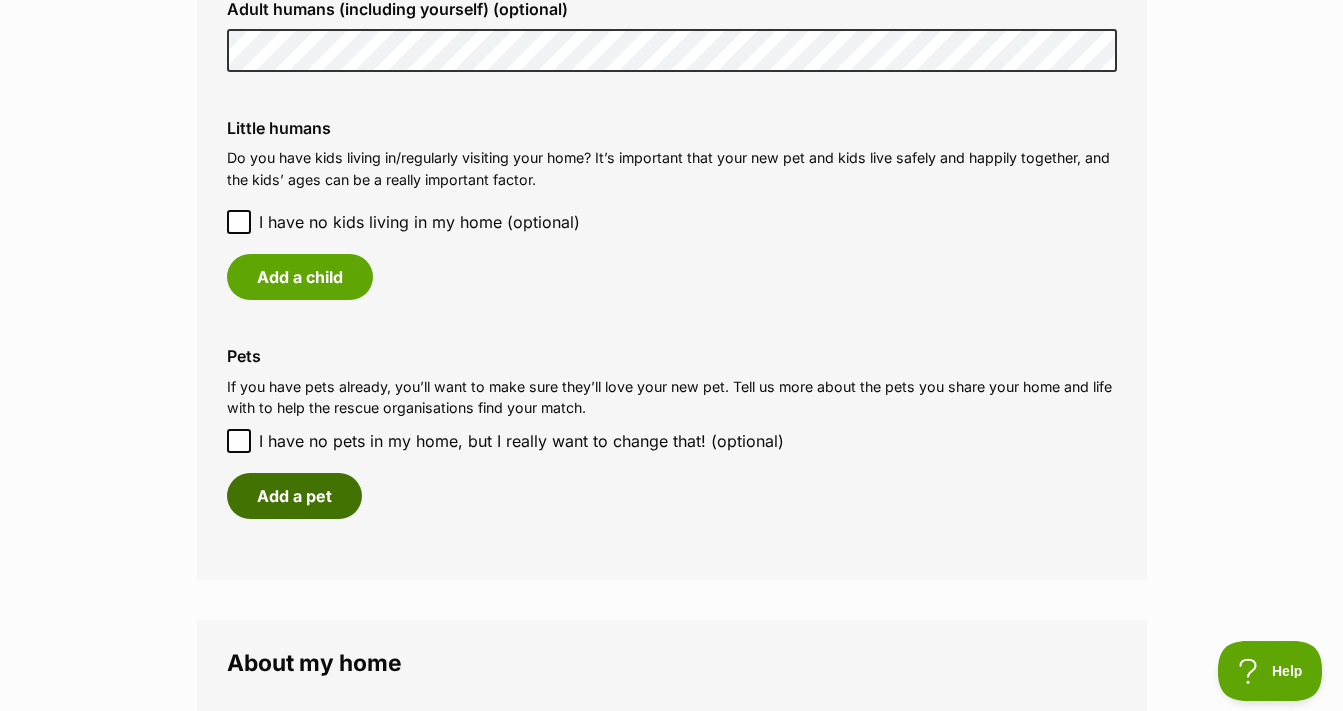 click on "Add a pet" at bounding box center (294, 496) 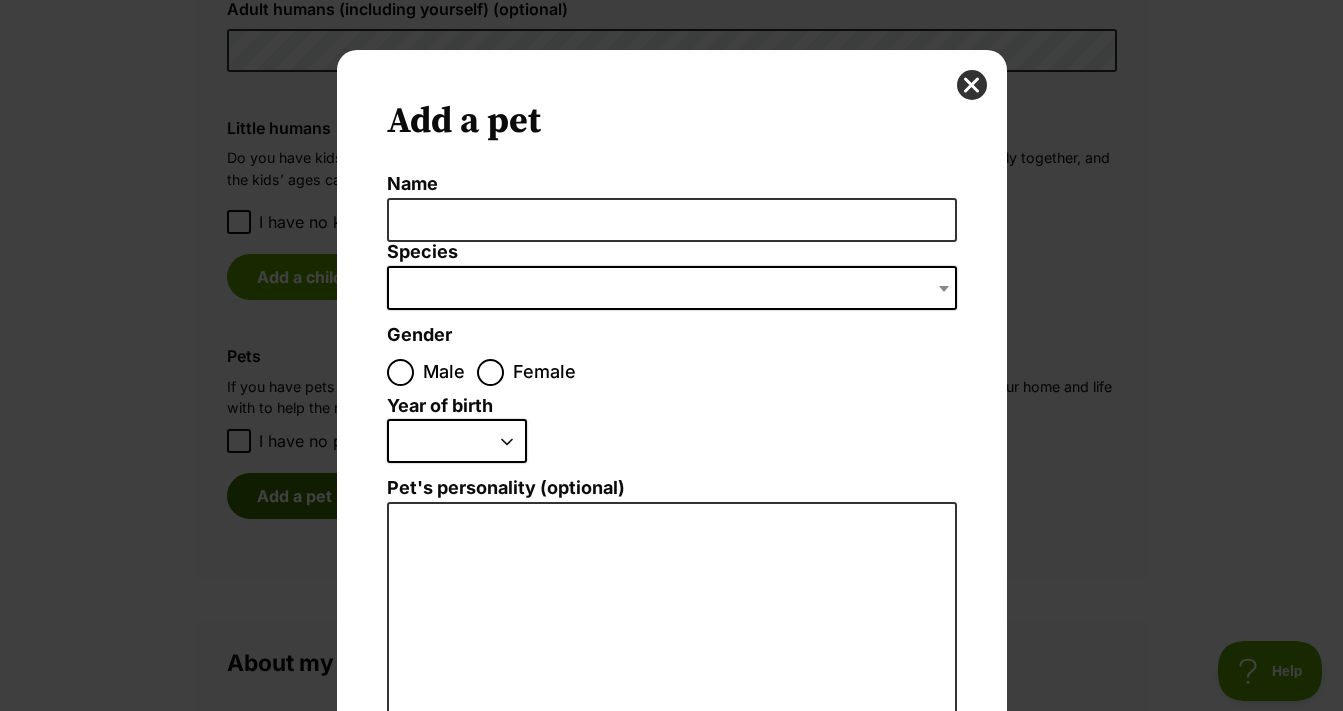 scroll, scrollTop: 0, scrollLeft: 0, axis: both 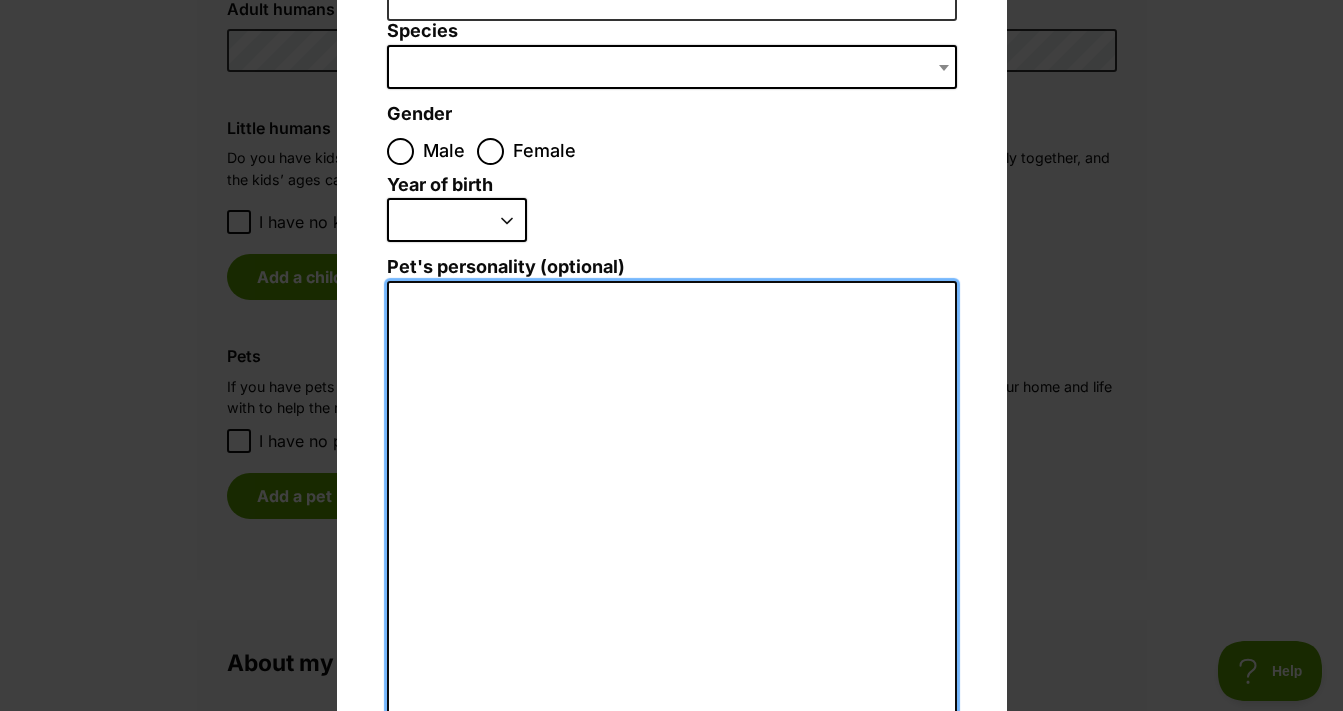 drag, startPoint x: 640, startPoint y: 495, endPoint x: 612, endPoint y: 742, distance: 248.58199 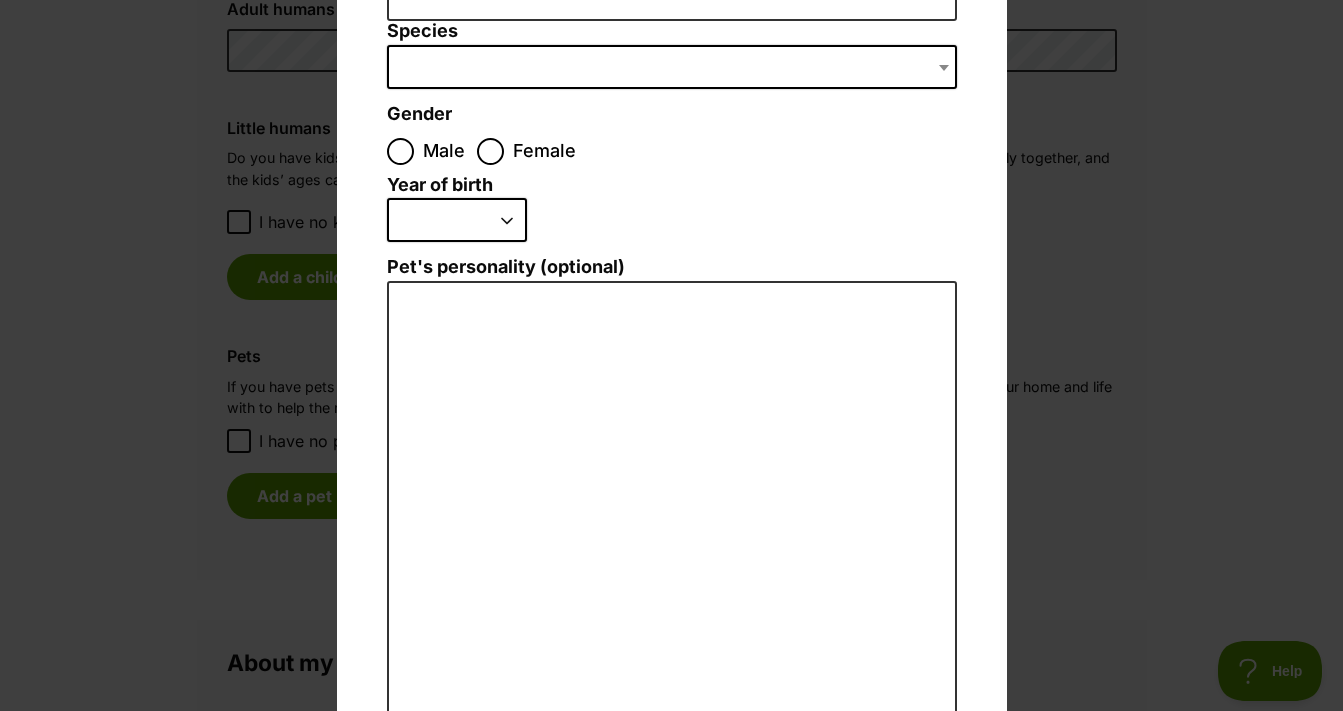 click on "Add a pet
Name
Species
Bird
Cat
Dog
Farm Animal
Ferret
Guinea Pig
Horse
Rabbit
Reptile
Gender
Male
Female
Size (optional)
Small
Medium
Large
Year of birth
2025
2024
2023
2022
2021
2020
2019
2018
2017
2016
2015
2014
2013
2012
2011
2010
2009
2008
2007
2006
2005
2004
2003
2002
2001
2000
1999
1998
1997
1996
1995
Pet's personality (optional)
Create Pet" at bounding box center (671, 355) 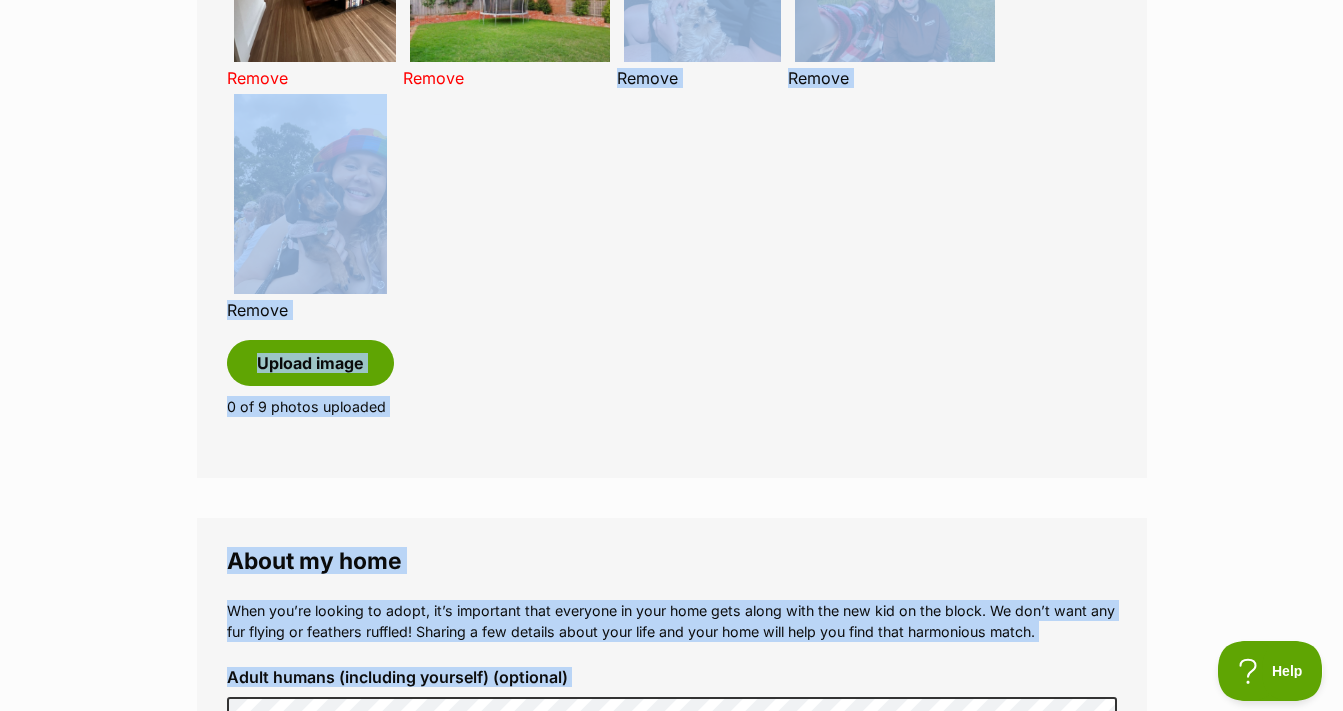 drag, startPoint x: 650, startPoint y: 322, endPoint x: 713, endPoint y: -18, distance: 345.7875 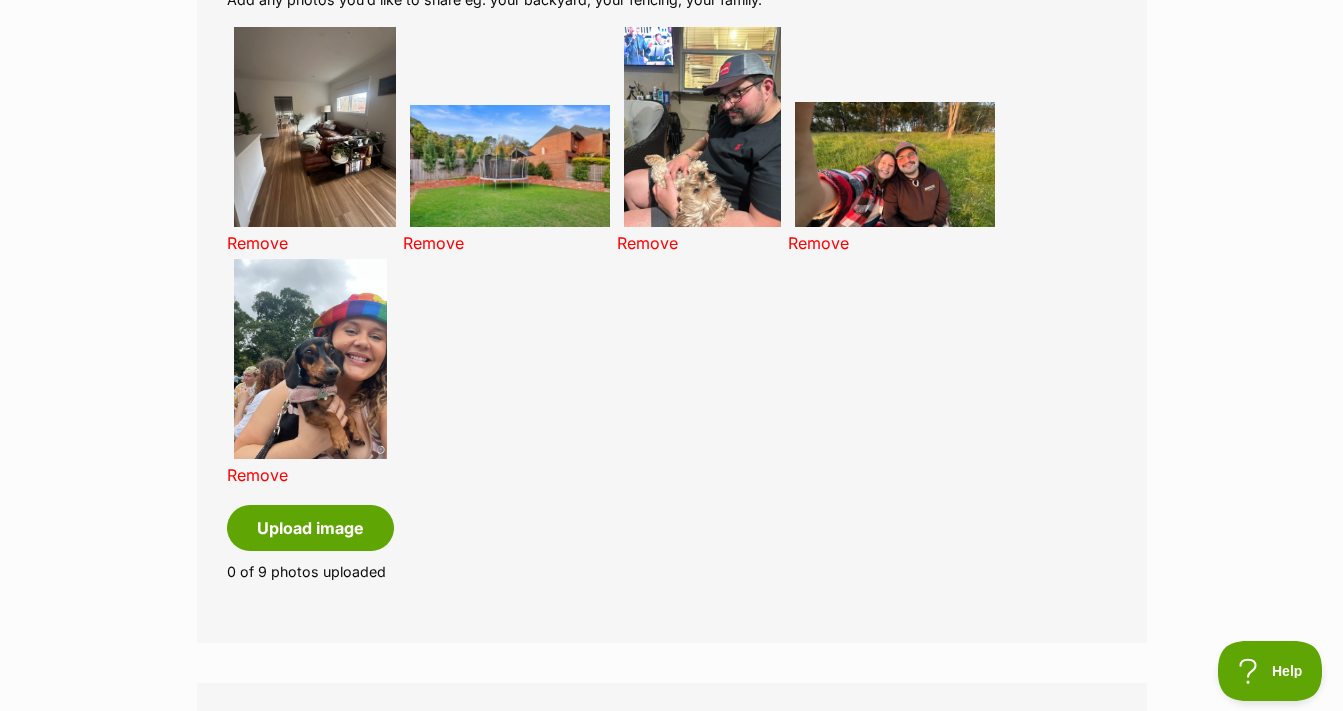 click on "Remove Remove Remove Remove Remove
Upload image" at bounding box center (672, 285) 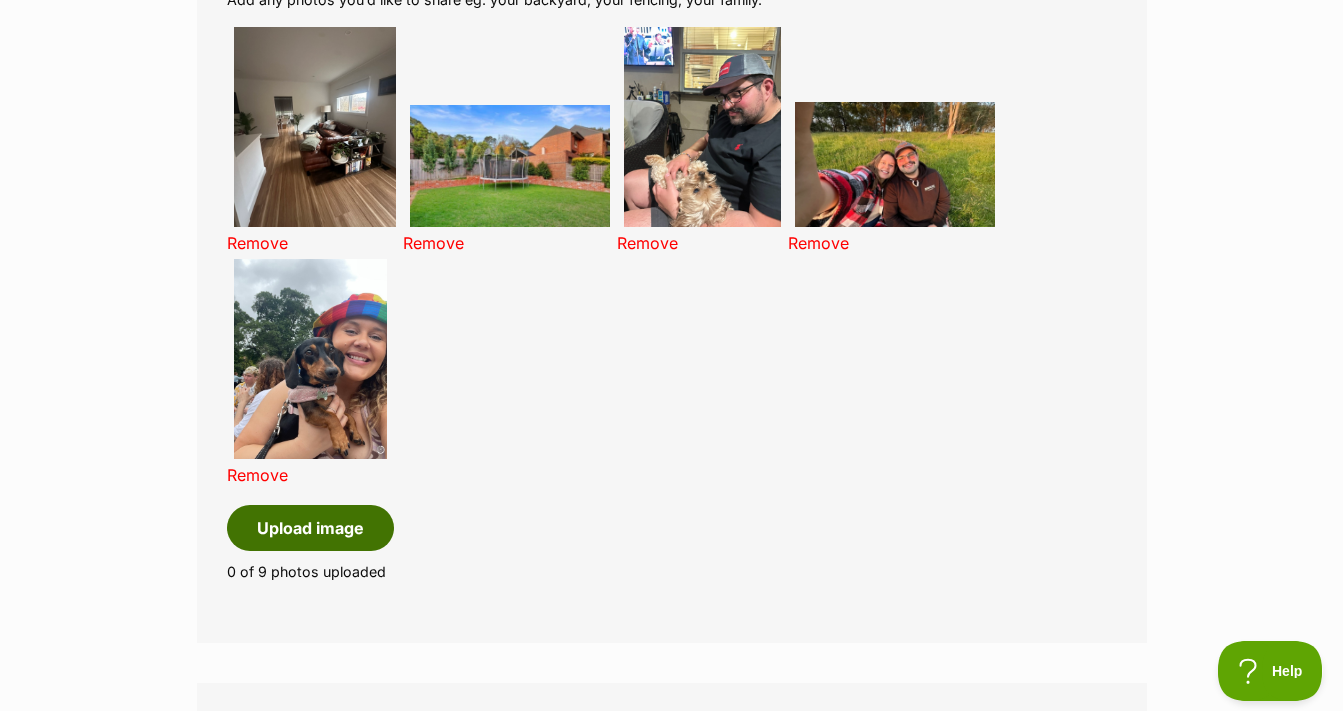 click on "Upload image" at bounding box center (310, 528) 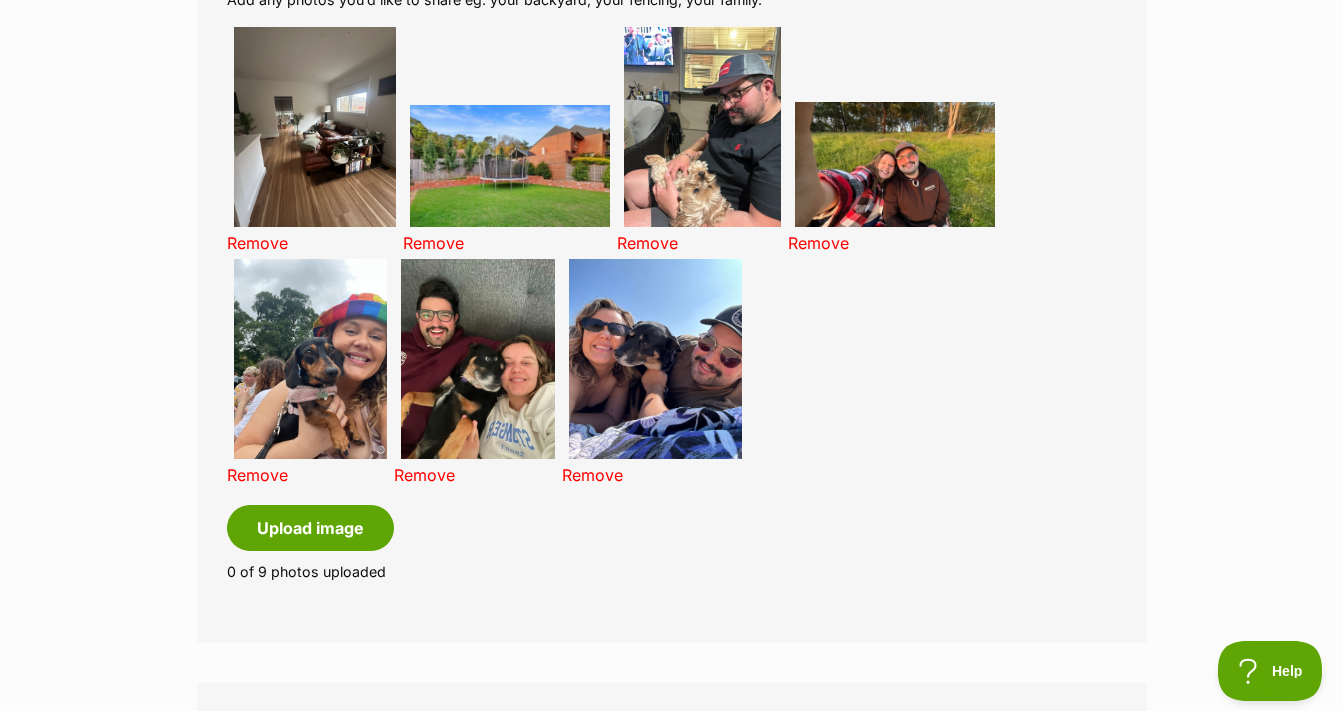 click on "0 of 9 photos uploaded" at bounding box center (672, 571) 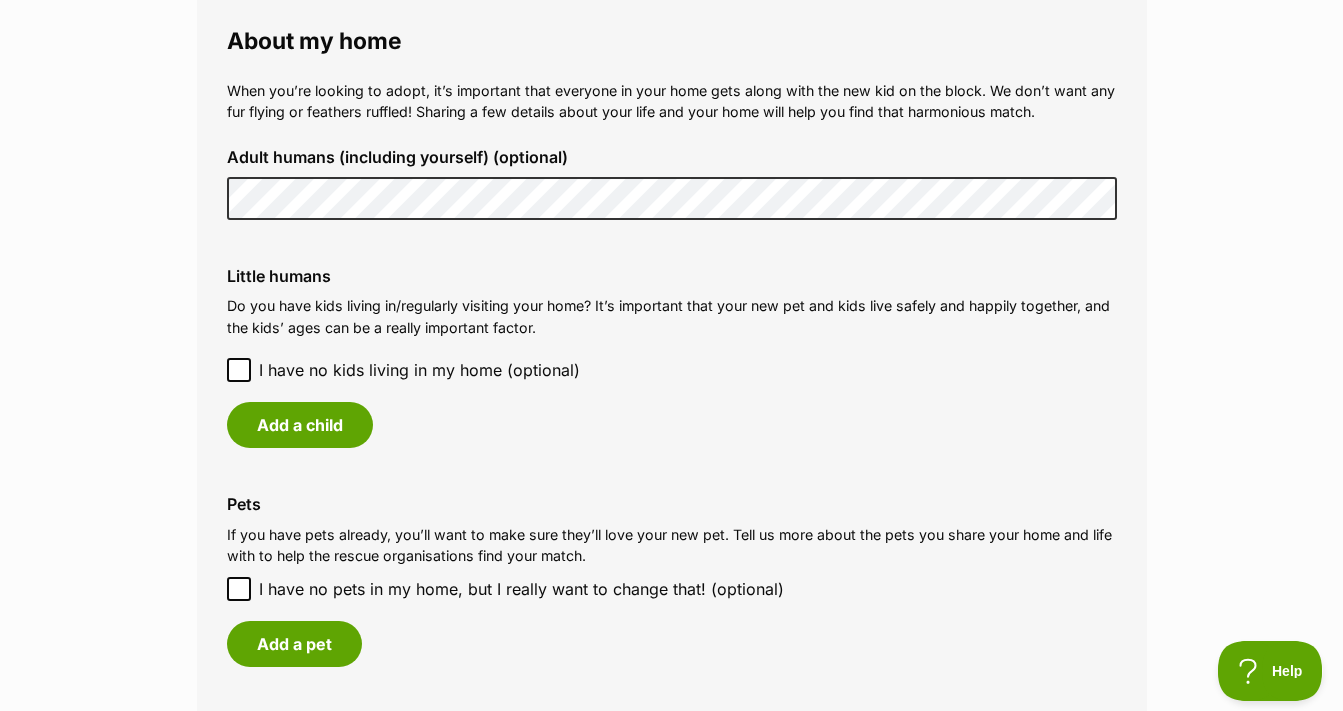 scroll, scrollTop: 2202, scrollLeft: 0, axis: vertical 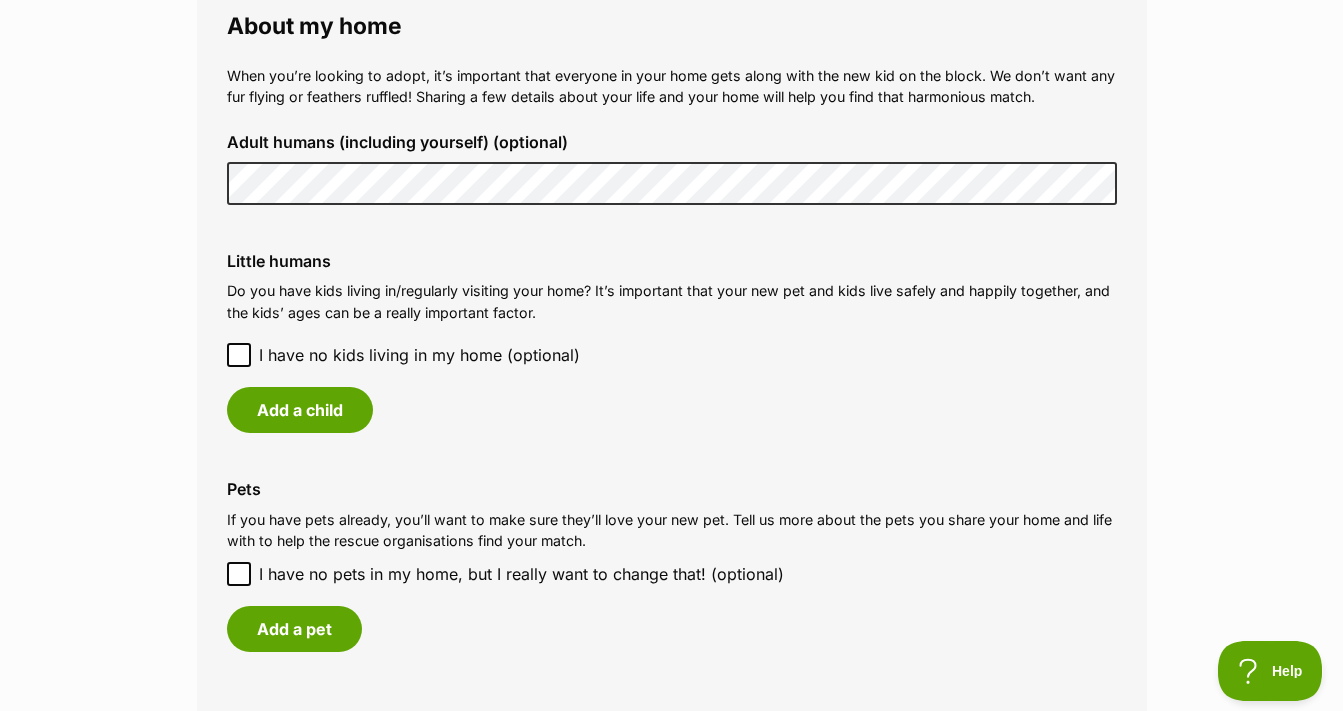 click on "I have no kids living in my home (optional)" at bounding box center [419, 355] 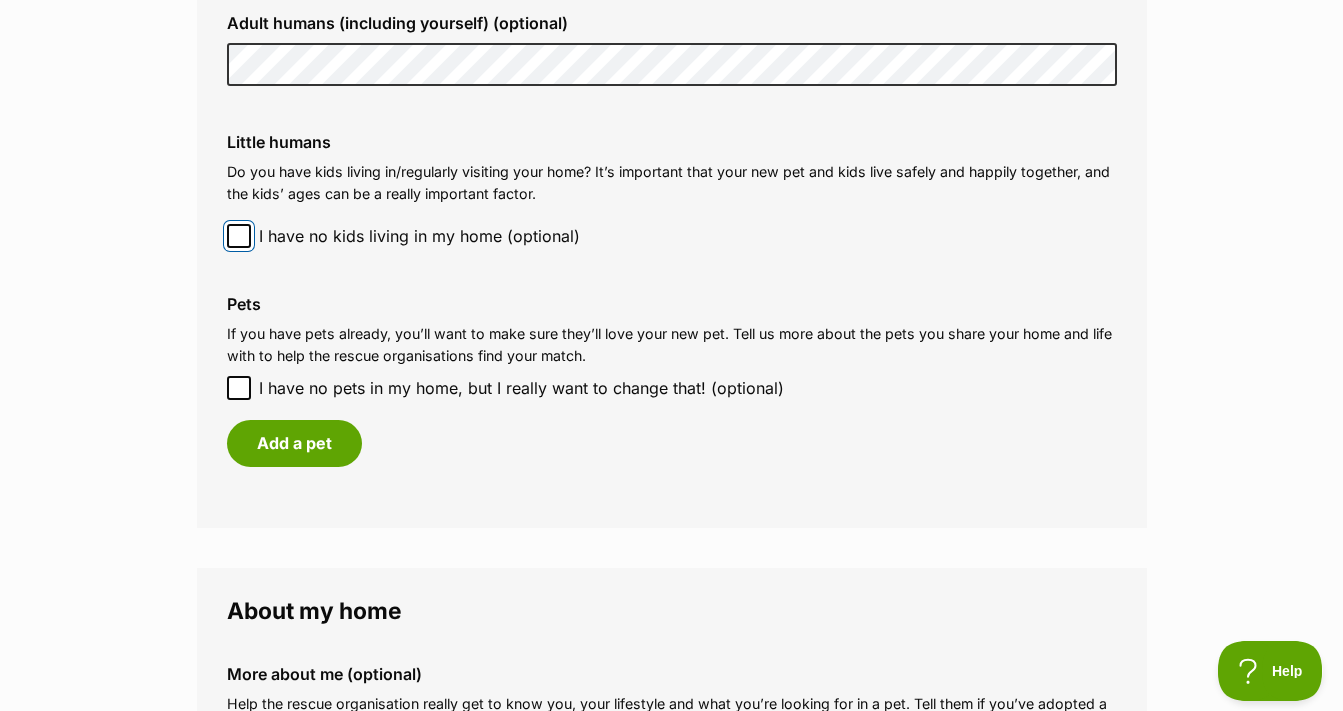 scroll, scrollTop: 2342, scrollLeft: 0, axis: vertical 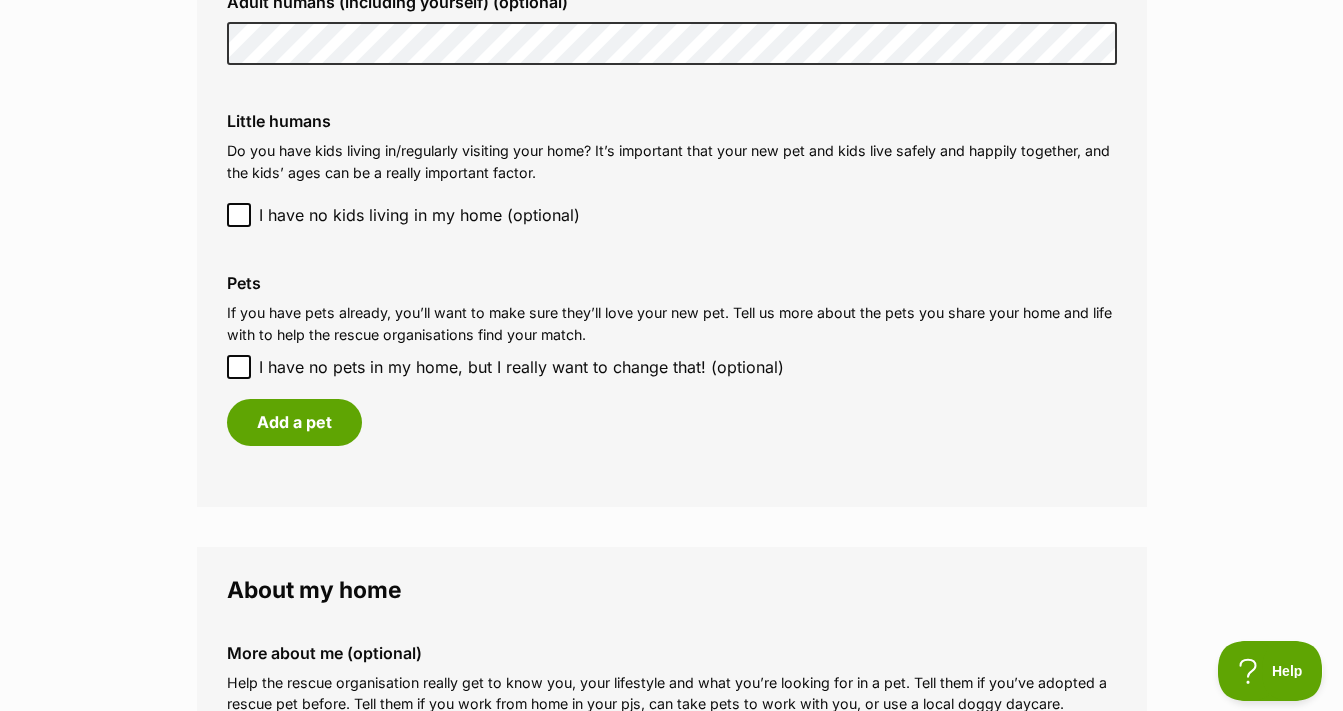 click on "I have no pets in my home, but I really want to change that! (optional)" at bounding box center [521, 367] 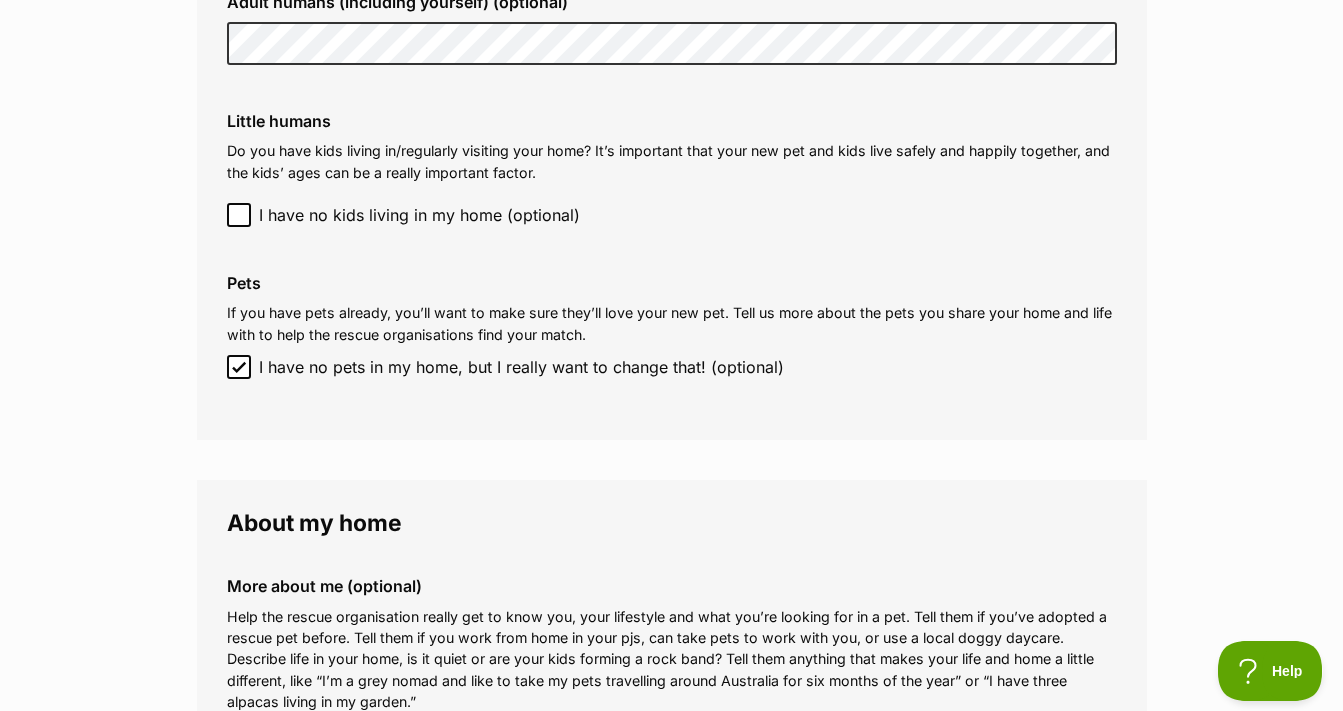 click on "I have no pets in my home, but I really want to change that! (optional)" at bounding box center [521, 367] 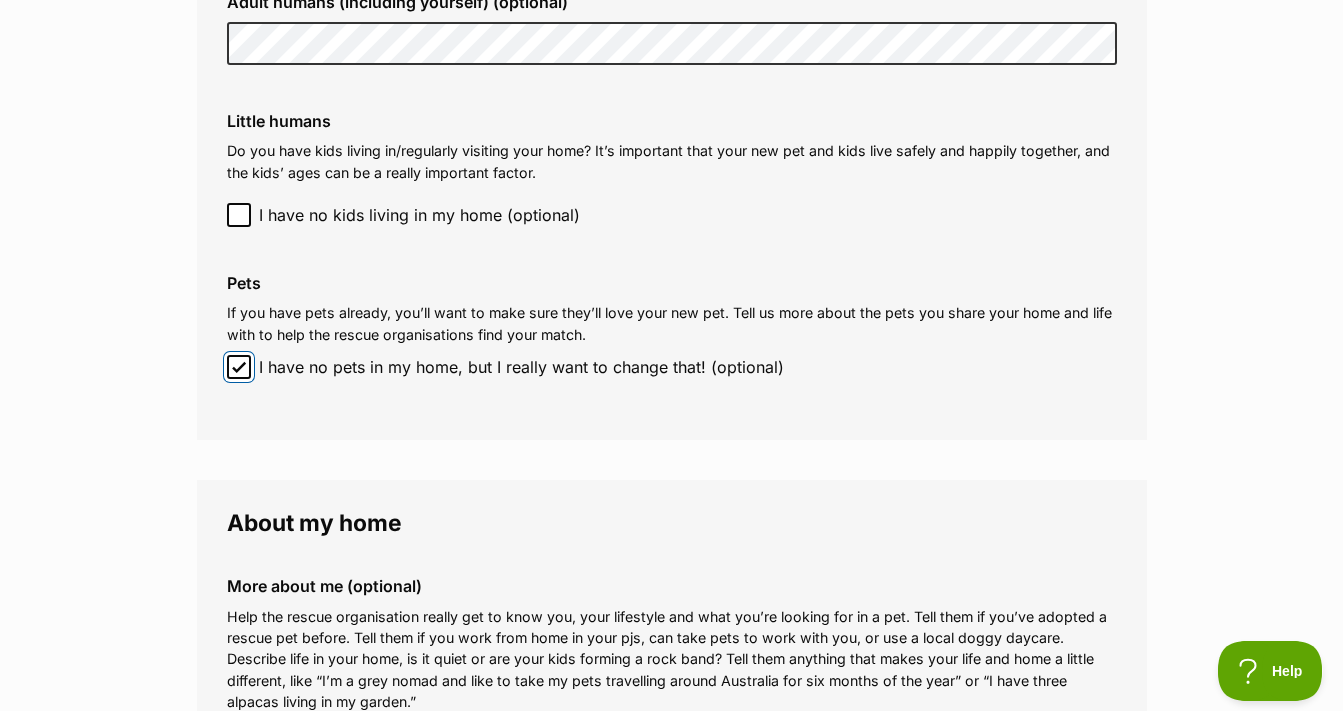 checkbox on "false" 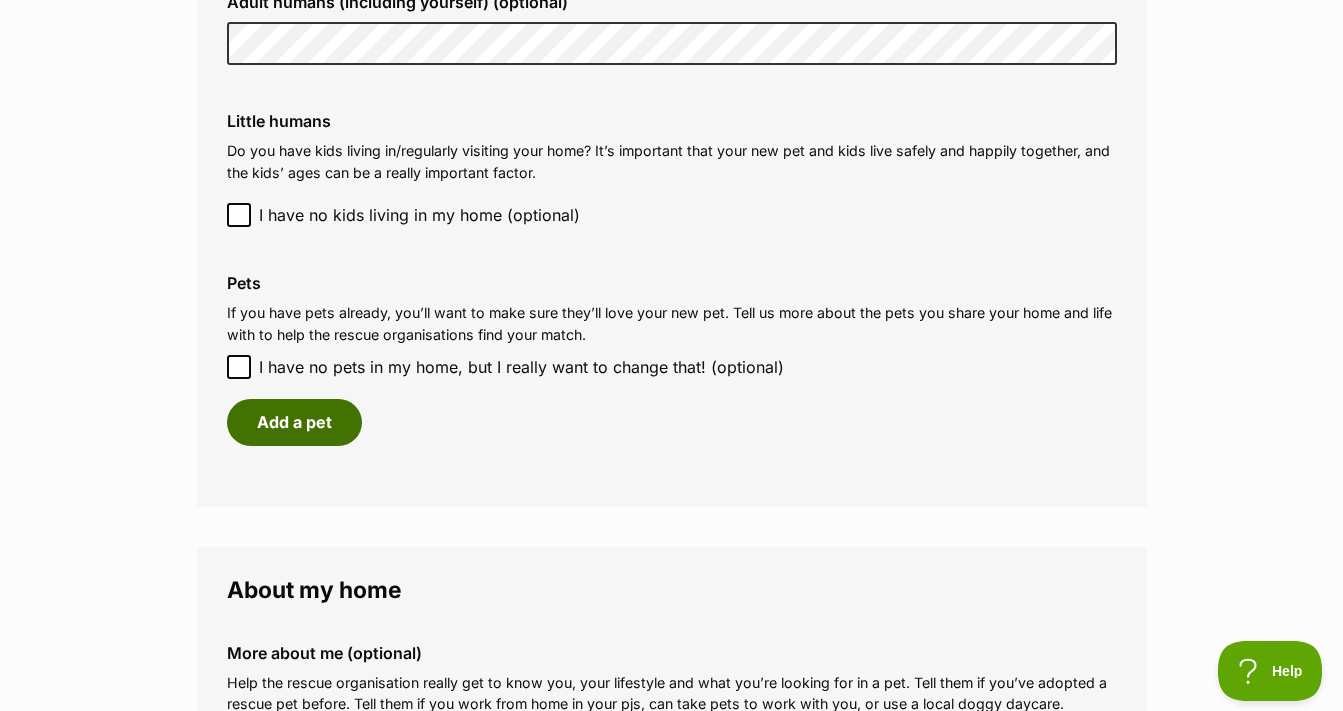 click on "Add a pet" at bounding box center [294, 422] 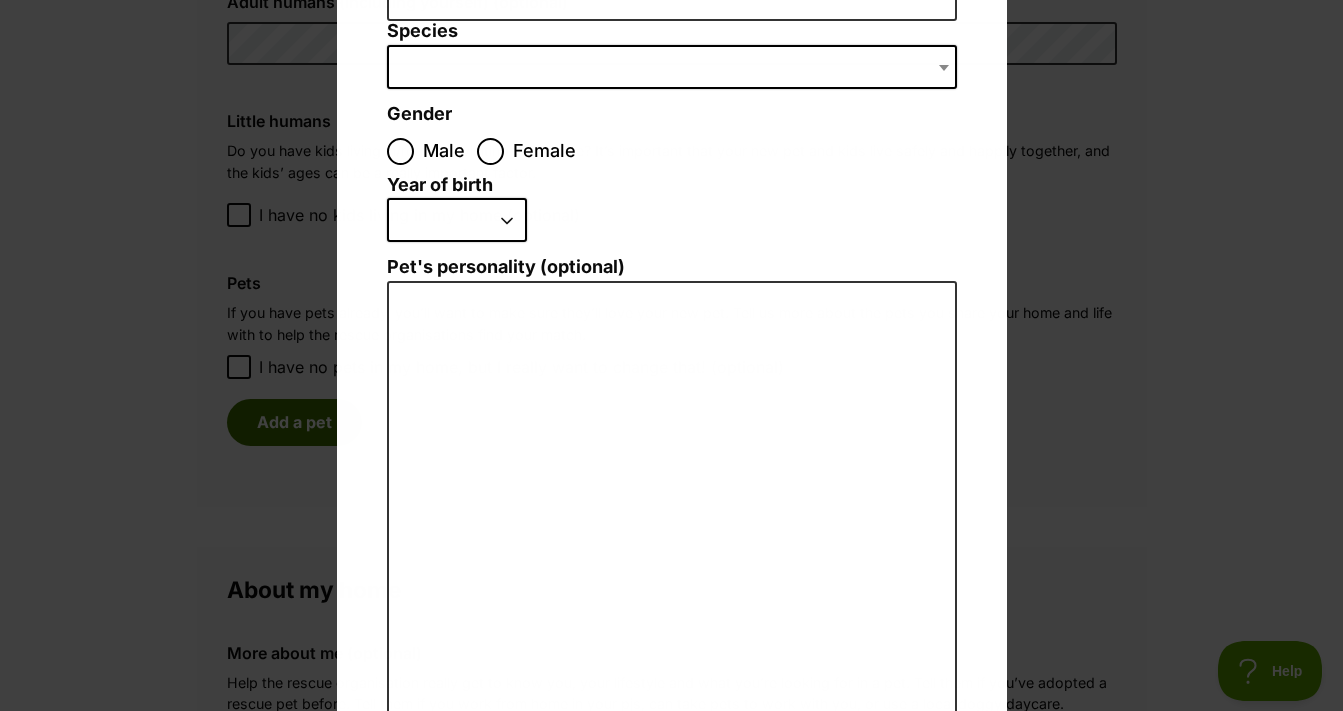 scroll, scrollTop: 0, scrollLeft: 0, axis: both 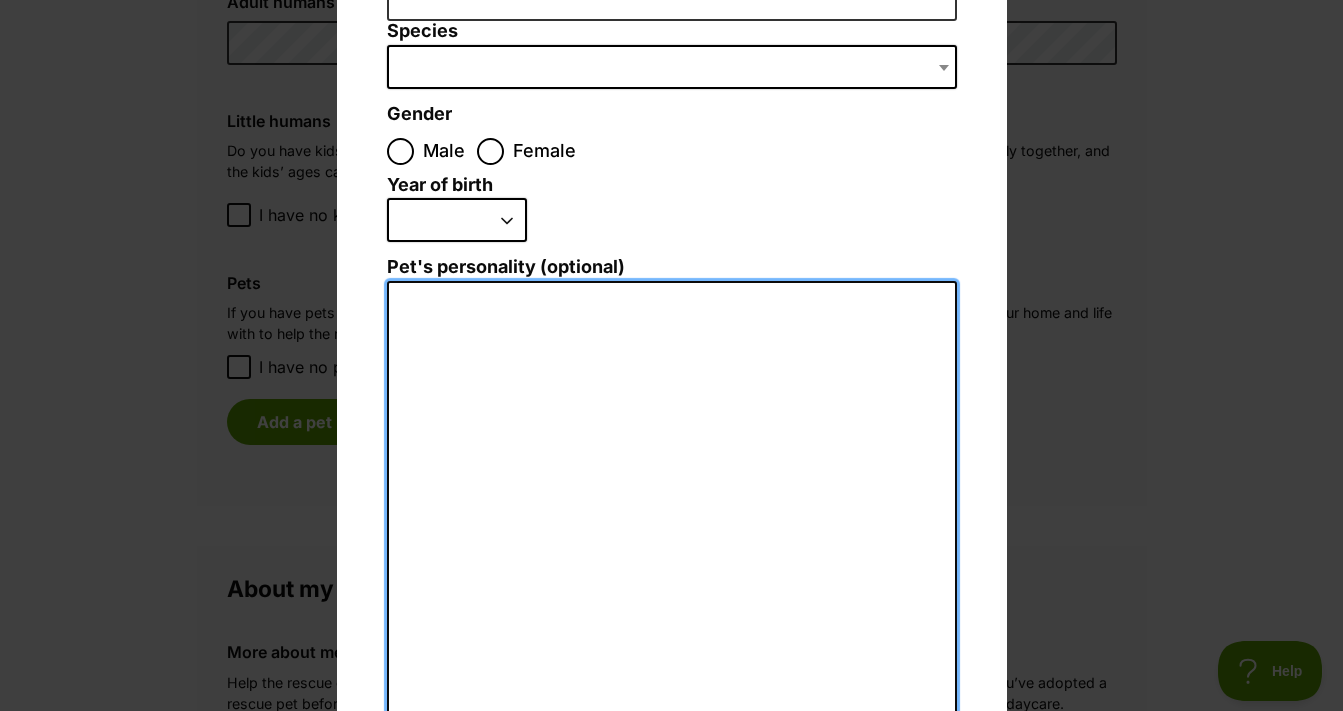drag, startPoint x: 694, startPoint y: 267, endPoint x: 771, endPoint y: -34, distance: 310.69278 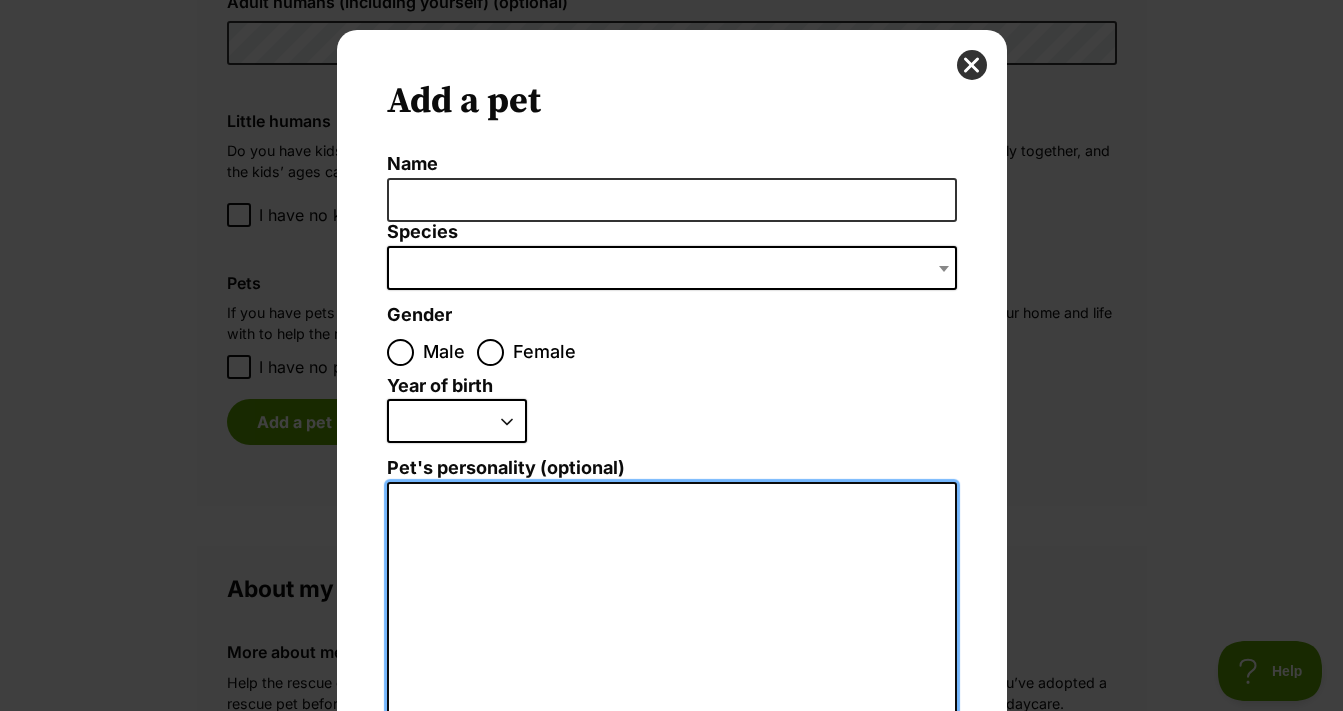 scroll, scrollTop: 0, scrollLeft: 0, axis: both 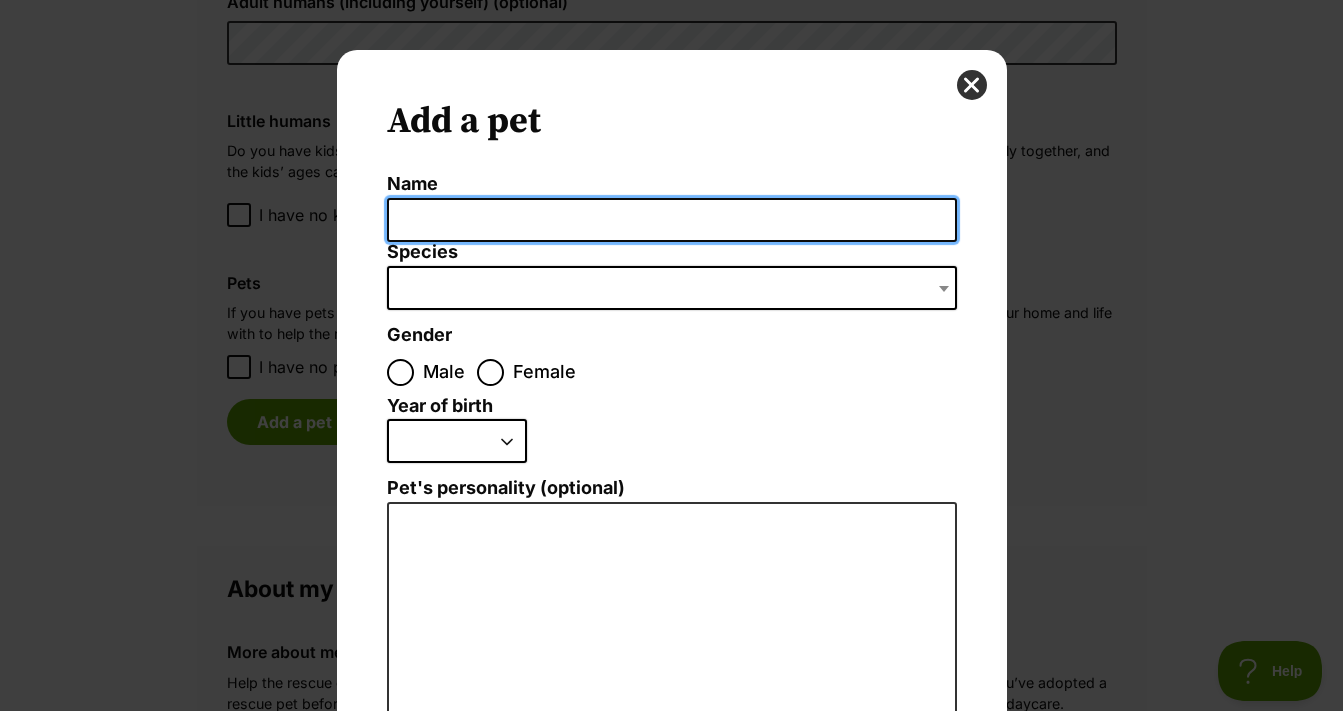 click on "Name" at bounding box center [672, 220] 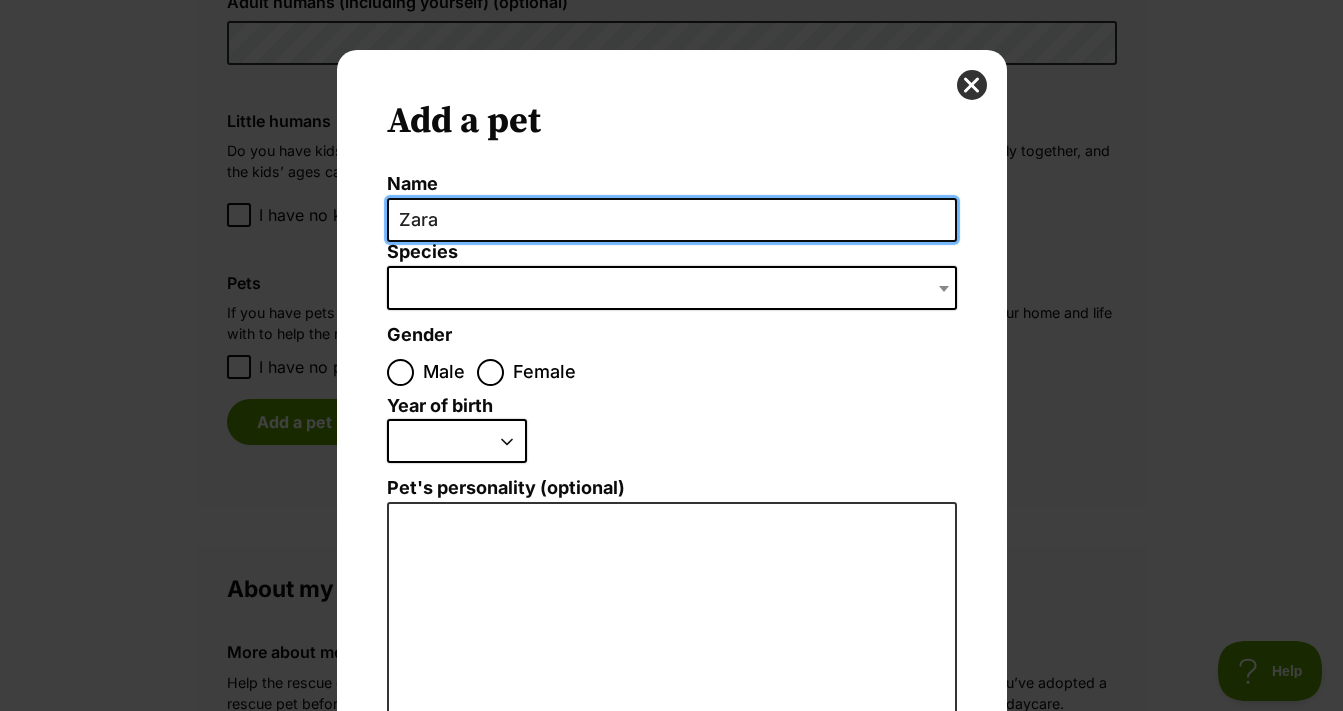 type on "Zara" 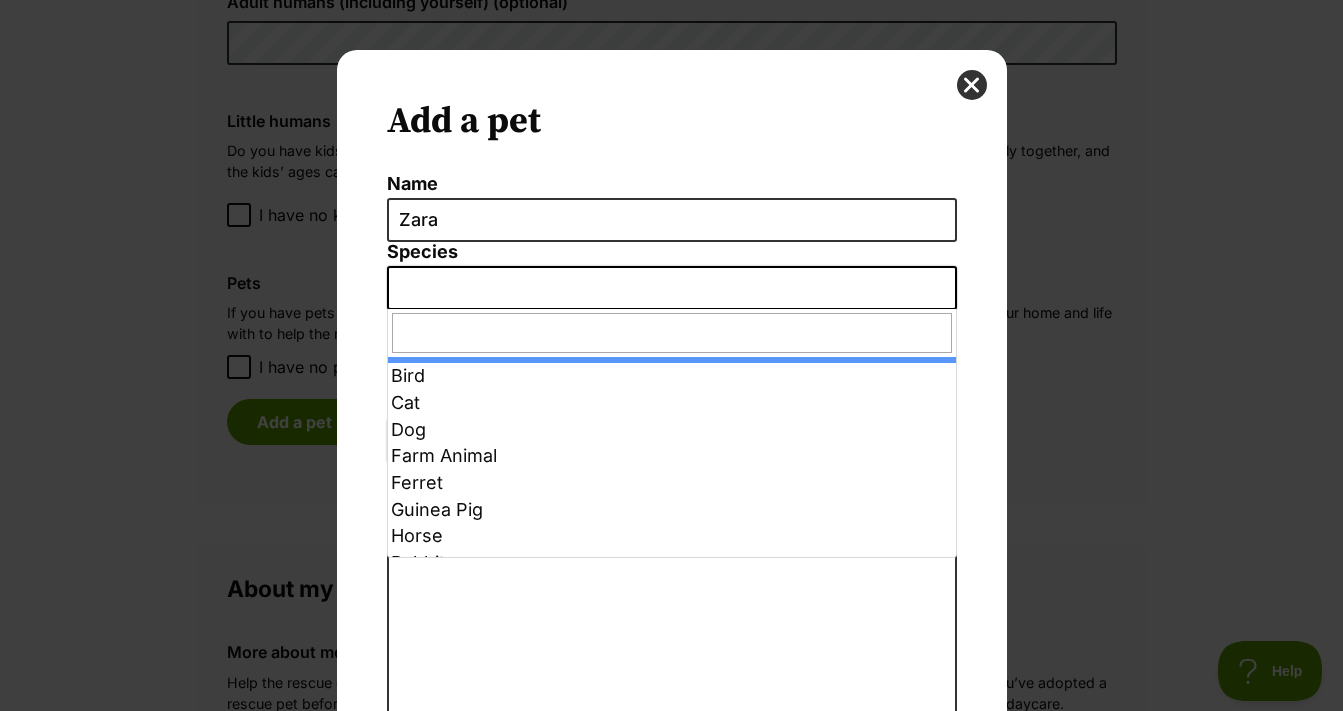 click on "Add a pet
Name Zara
Species
Bird
Cat
Dog
Farm Animal
Ferret
Guinea Pig
Horse
Rabbit
Reptile
Gender
Male
Female
Size (optional)
Small
Medium
Large
Year of birth
2025
2024
2023
2022
2021
2020
2019
2018
2017
2016
2015
2014
2013
2012
2011
2010
2009
2008
2007
2006
2005
2004
2003
2002
2001
2000
1999
1998
1997
1996
1995
Pet's personality (optional)
Create Pet
Bird Cat Dog Farm Animal Ferret Guinea Pig Horse Rabbit Reptile" at bounding box center (671, 355) 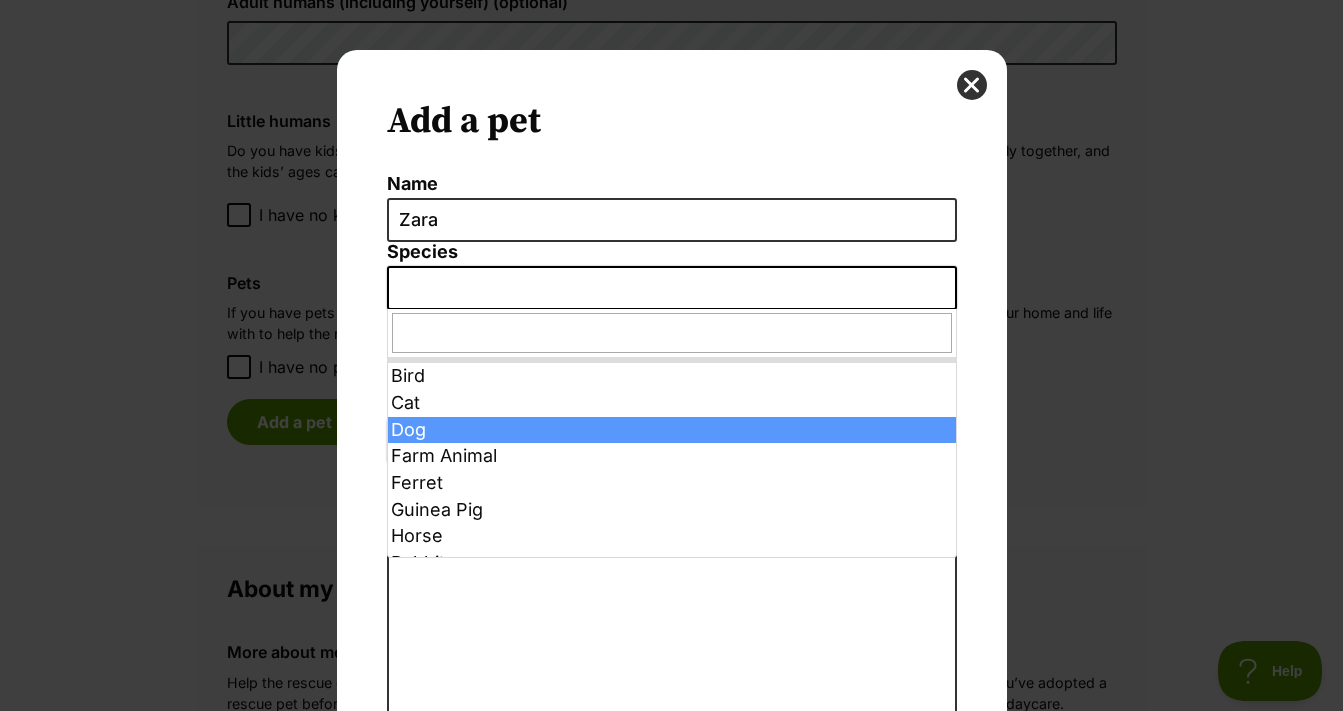 select on "1" 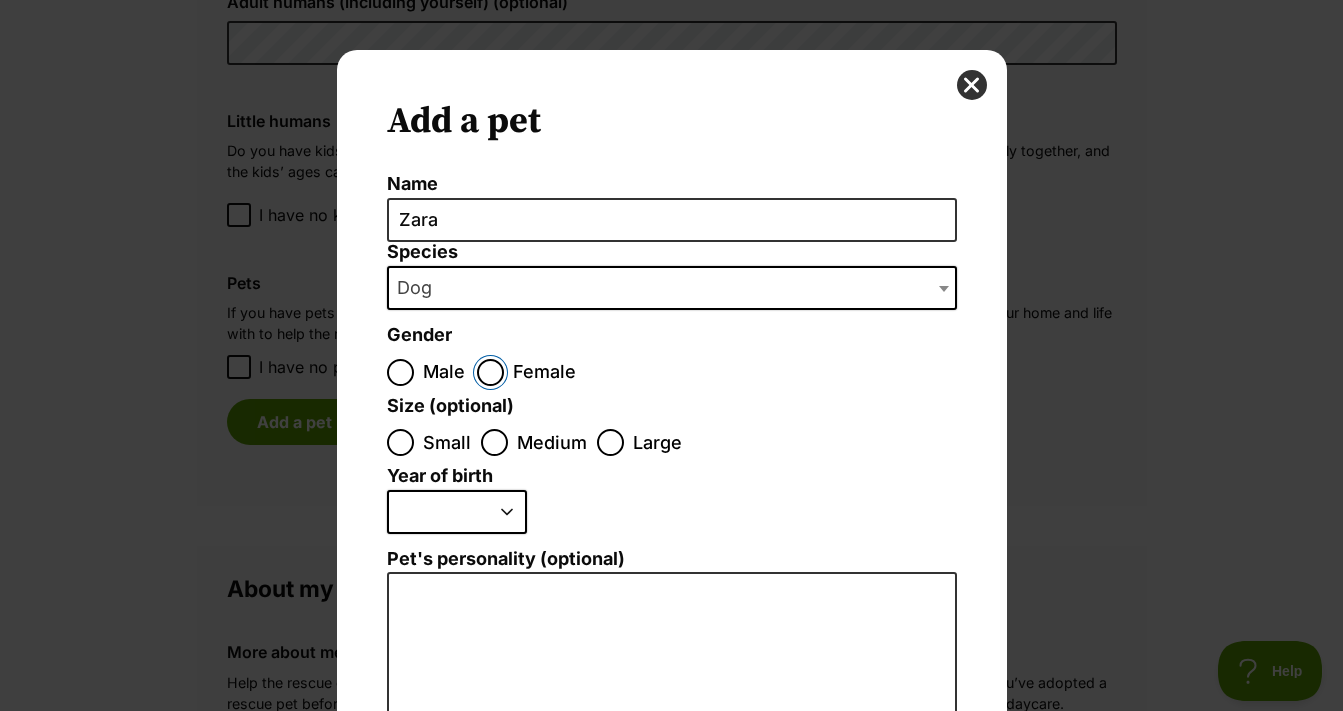 click on "Female" at bounding box center [490, 372] 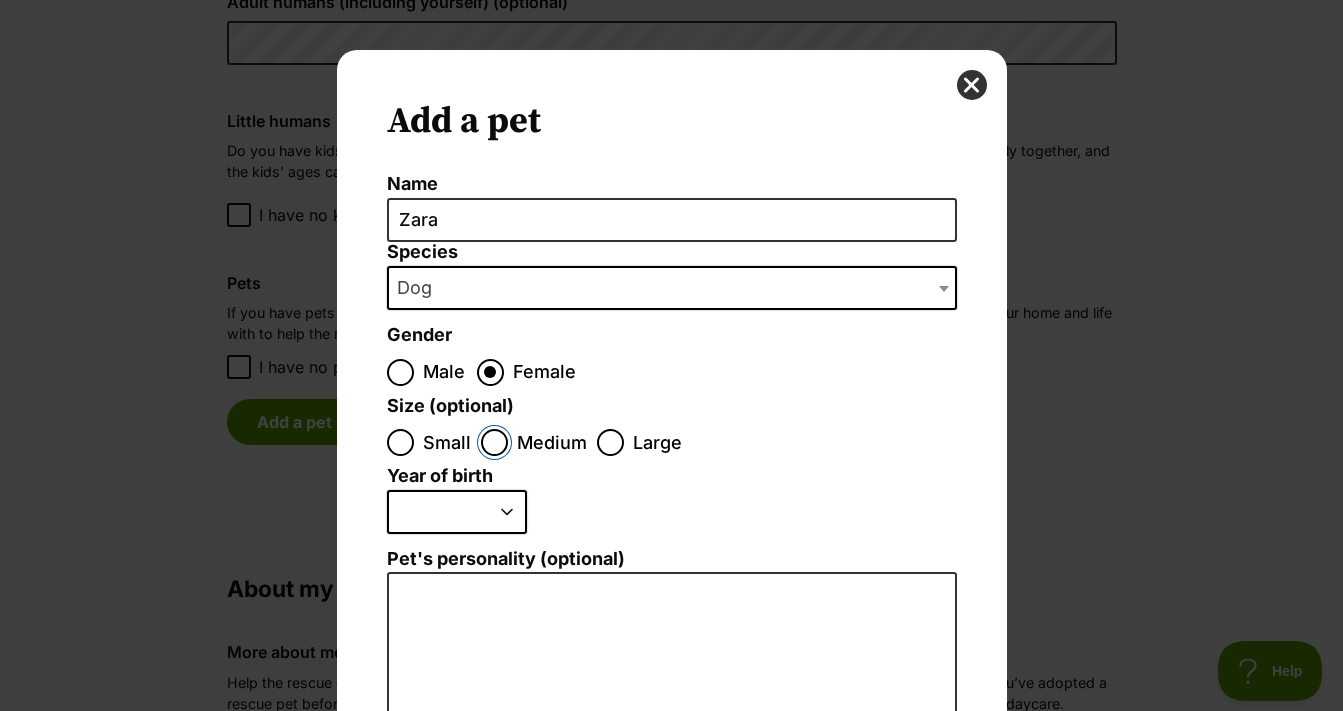 click on "Medium" at bounding box center (494, 442) 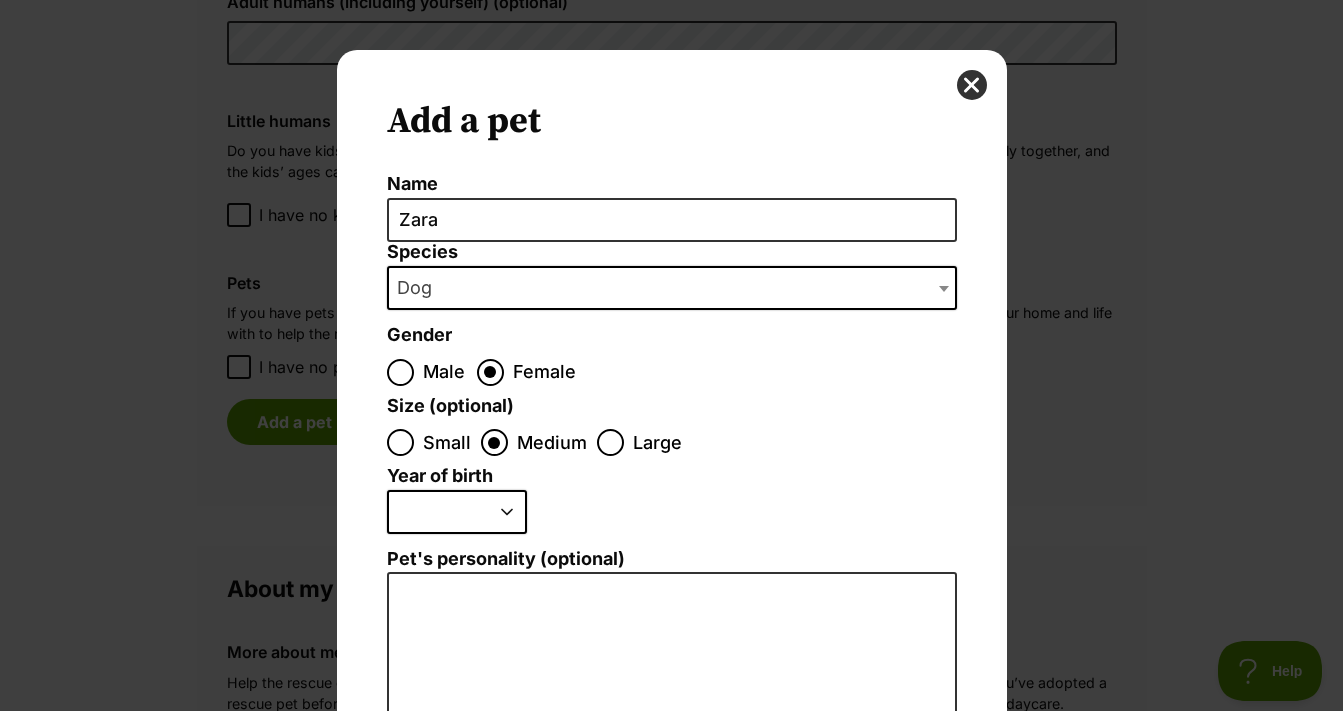 click on "2025
2024
2023
2022
2021
2020
2019
2018
2017
2016
2015
2014
2013
2012
2011
2010
2009
2008
2007
2006
2005
2004
2003
2002
2001
2000
1999
1998
1997
1996
1995" at bounding box center [457, 512] 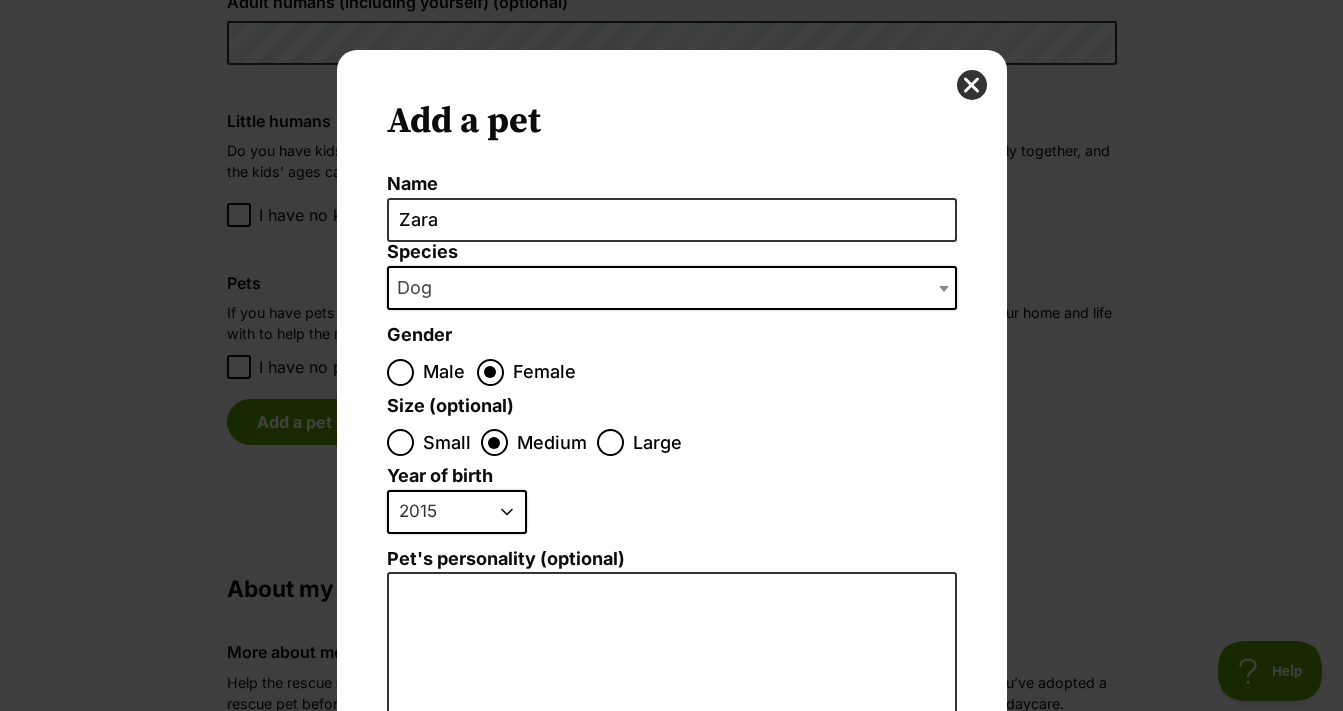 click on "Small
Medium
Large" at bounding box center (672, 442) 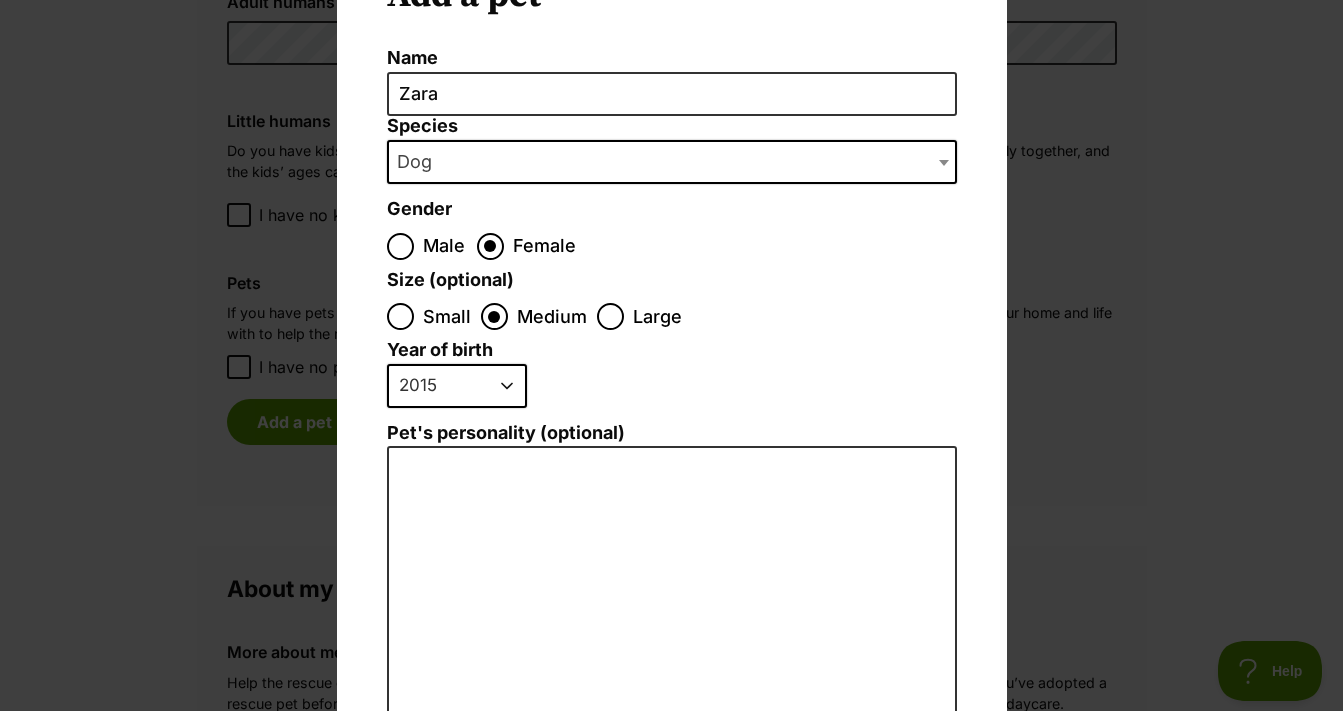 scroll, scrollTop: 128, scrollLeft: 0, axis: vertical 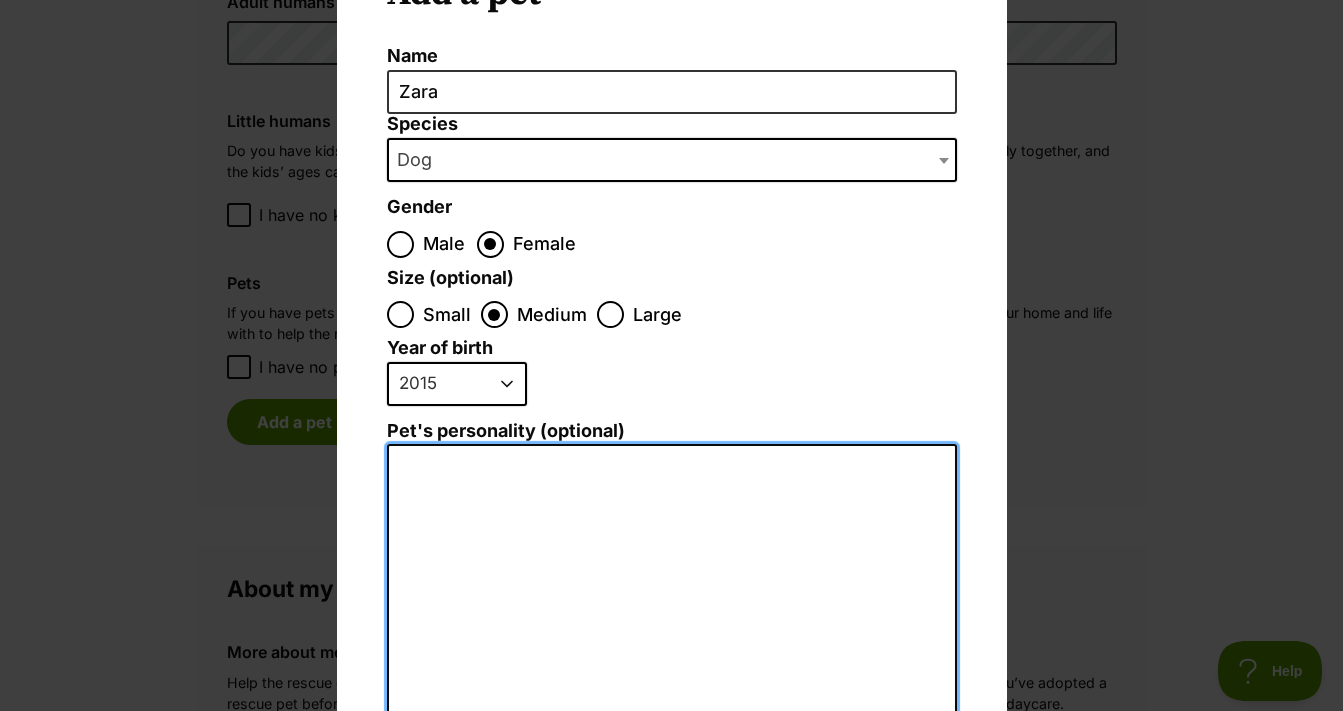 click on "Pet's personality (optional)" at bounding box center [672, 663] 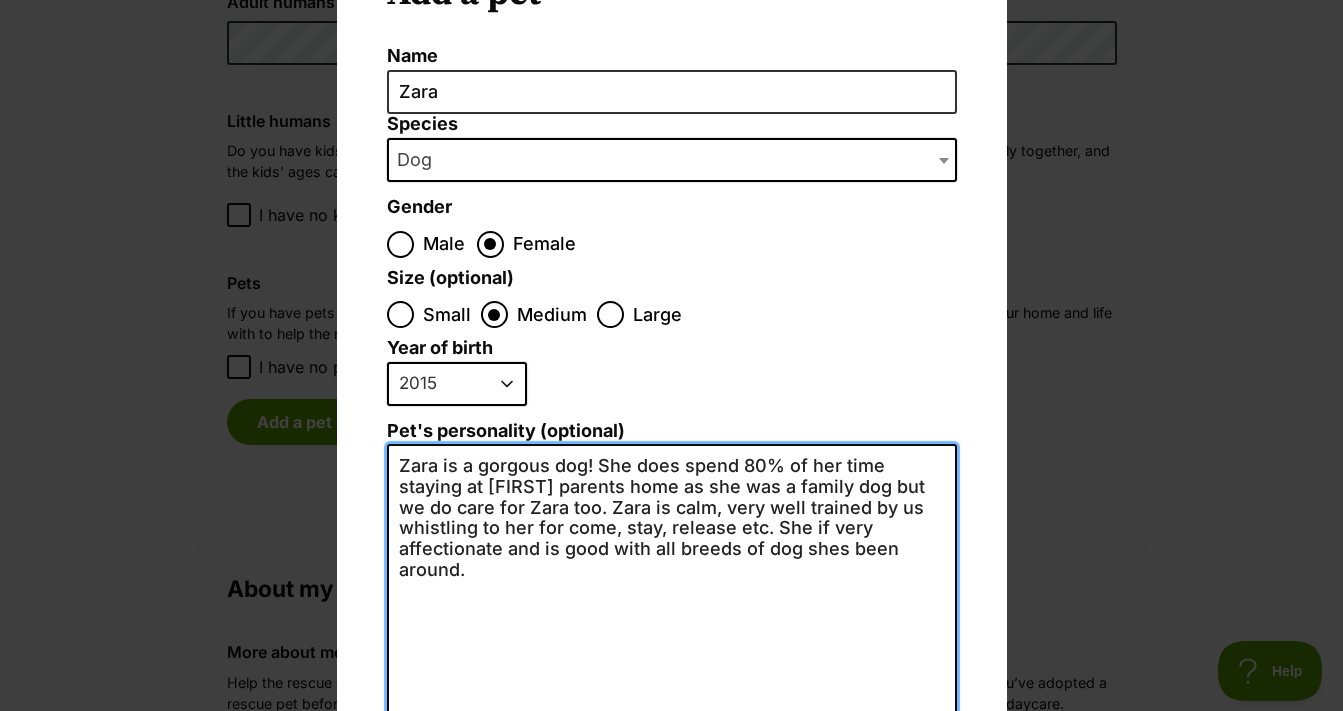 click on "Zara is a gorgous dog! She does spend 80% of her time staying at Liams parents home as she was a family dog but we do care for Zara too. Zara is calm, very well trained by us whistling to her for come, stay, release etc. She if very affectionate and is good with all breeds of dog shes been around." at bounding box center (672, 663) 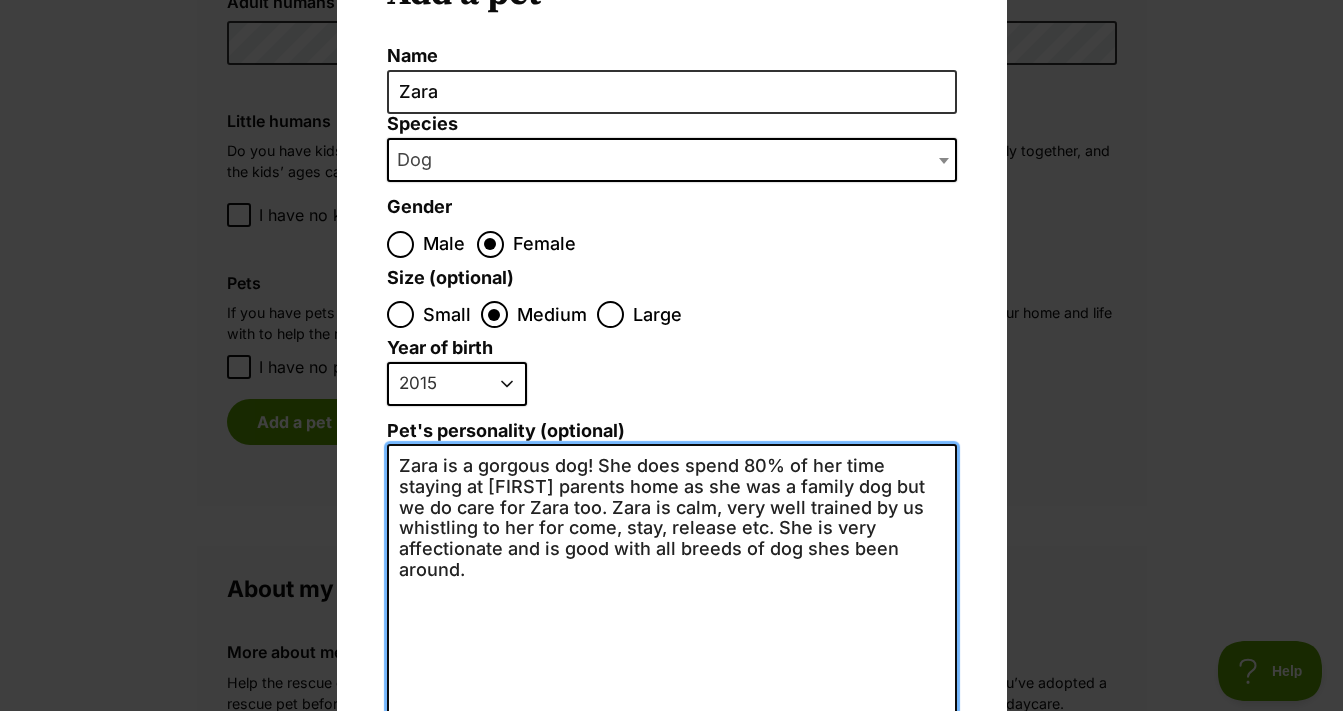 click on "Zara is a gorgous dog! She does spend 80% of her time staying at Liams parents home as she was a family dog but we do care for Zara too. Zara is calm, very well trained by us whistling to her for come, stay, release etc. She is very affectionate and is good with all breeds of dog shes been around." at bounding box center (672, 663) 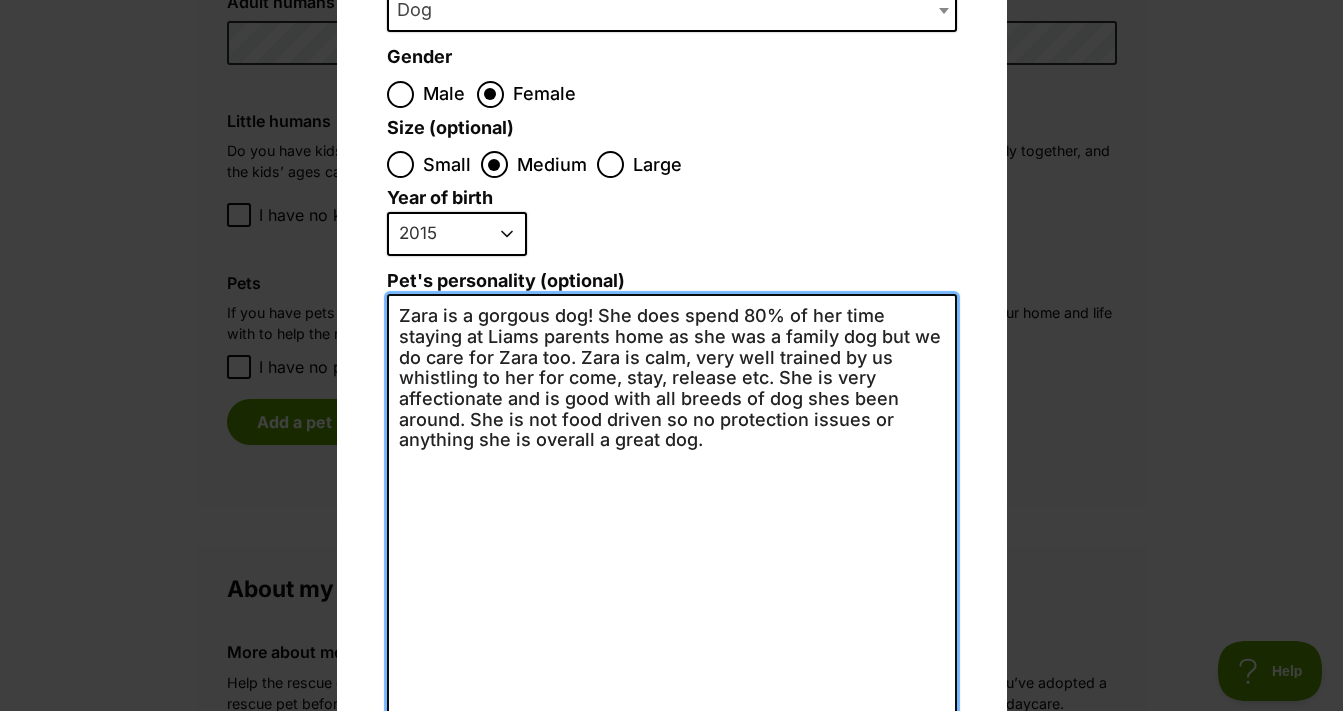 scroll, scrollTop: 279, scrollLeft: 0, axis: vertical 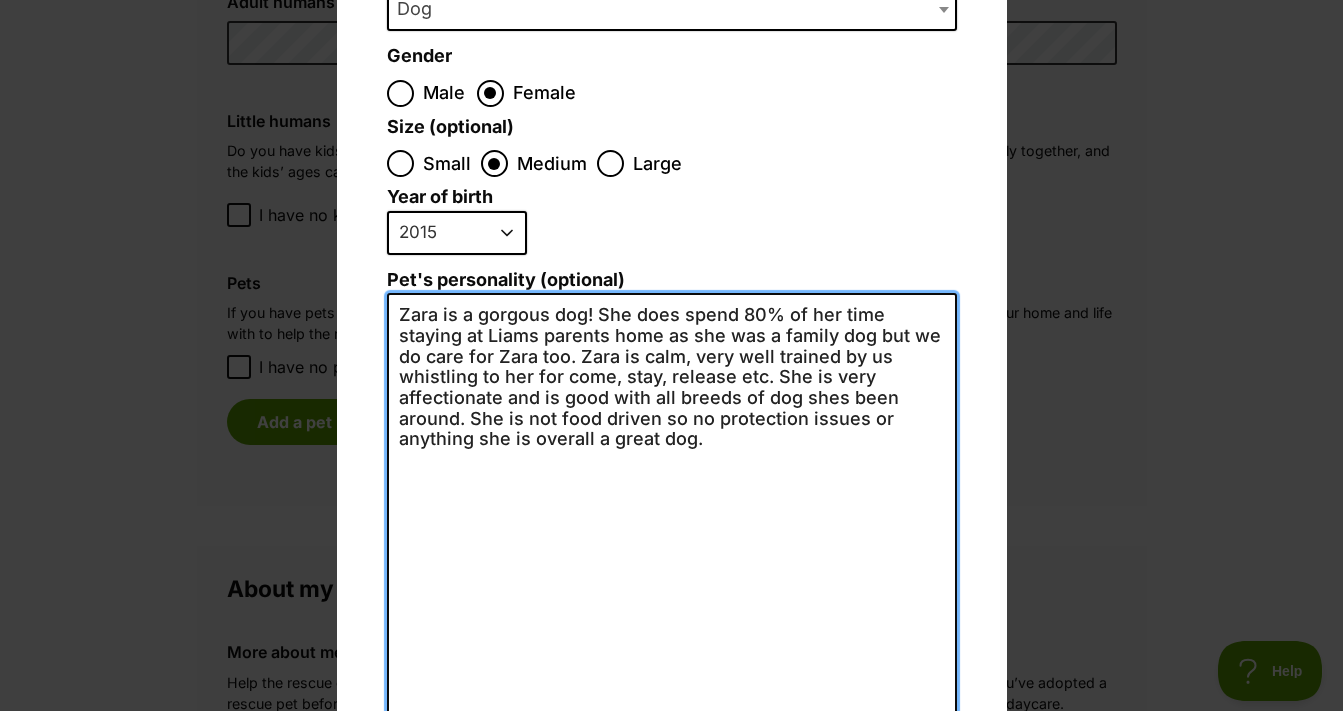 click on "Zara is a gorgous dog! She does spend 80% of her time staying at Liams parents home as she was a family dog but we do care for Zara too. Zara is calm, very well trained by us whistling to her for come, stay, release etc. She is very affectionate and is good with all breeds of dog shes been around. She is not food driven so no protection issues or anything she is overall a great dog." at bounding box center (672, 512) 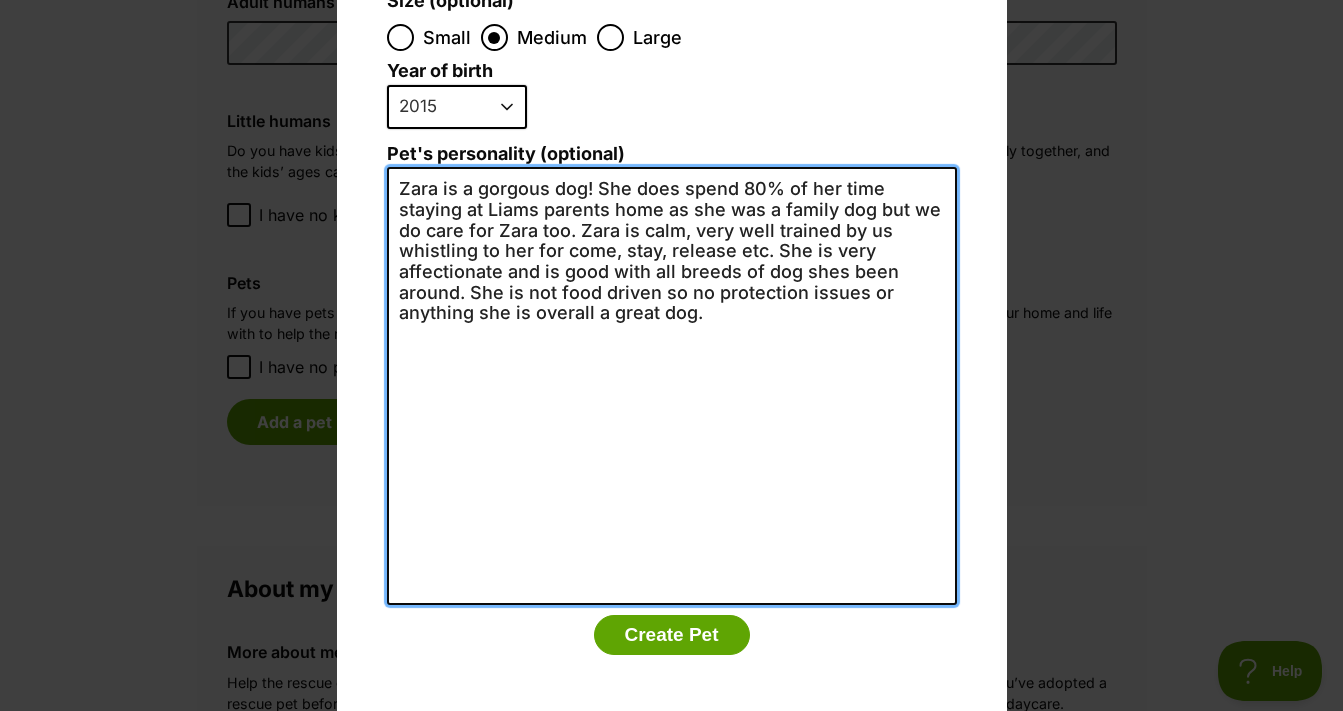 scroll, scrollTop: 429, scrollLeft: 0, axis: vertical 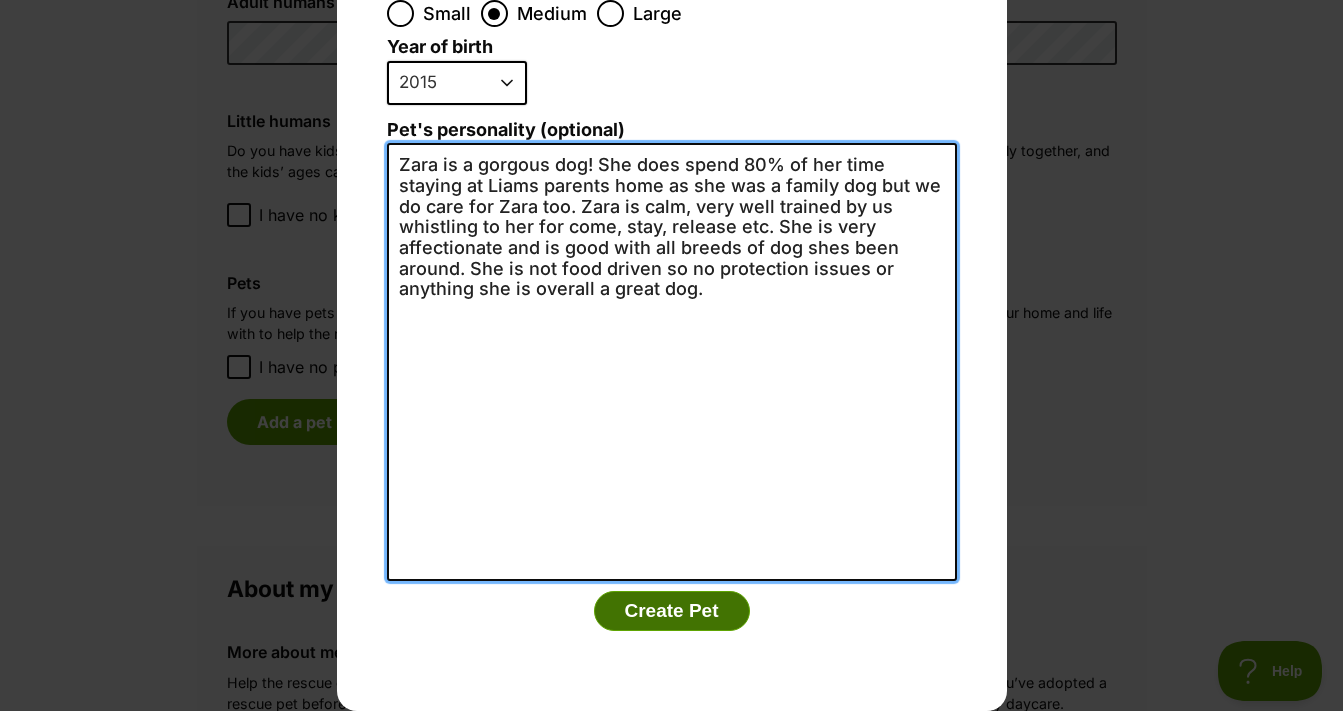 type on "Zara is a gorgous dog! She does spend 80% of her time staying at Liams parents home as she was a family dog but we do care for Zara too. Zara is calm, very well trained by us whistling to her for come, stay, release etc. She is very affectionate and is good with all breeds of dog shes been around. She is not food driven so no protection issues or anything she is overall a great dog." 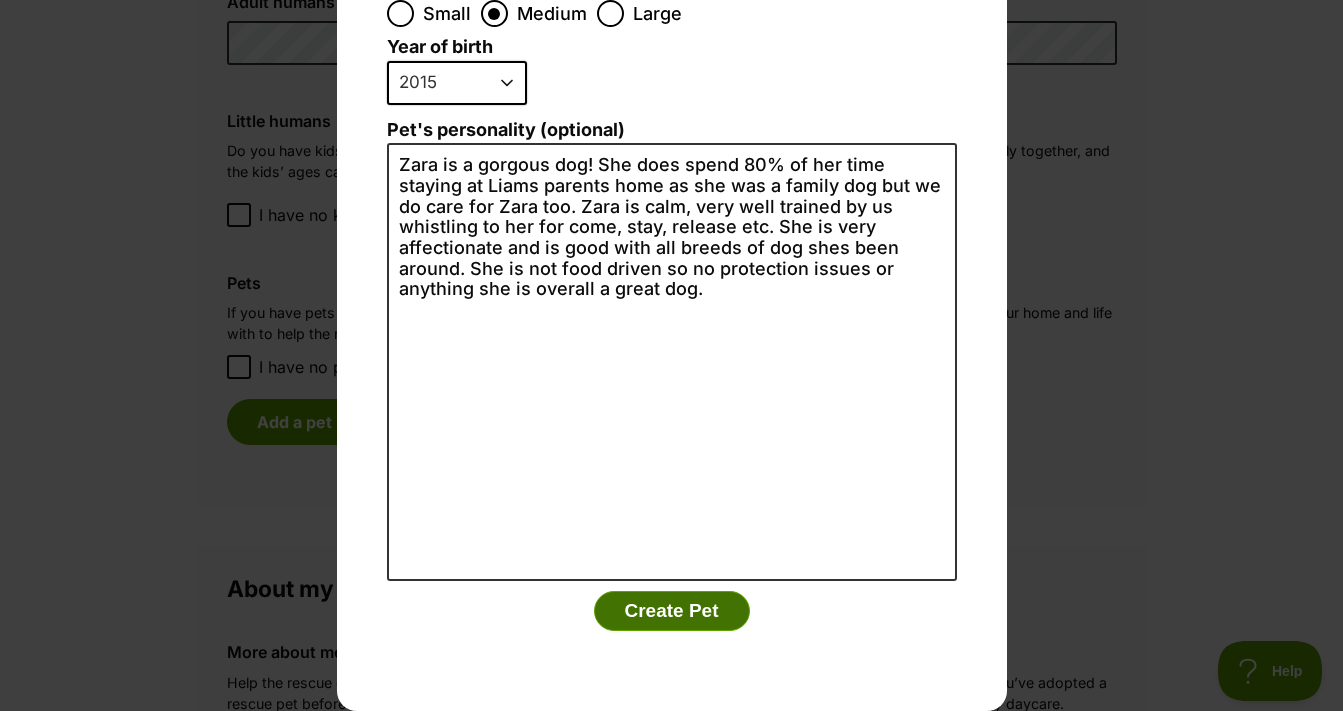 click on "Create Pet" at bounding box center (672, 611) 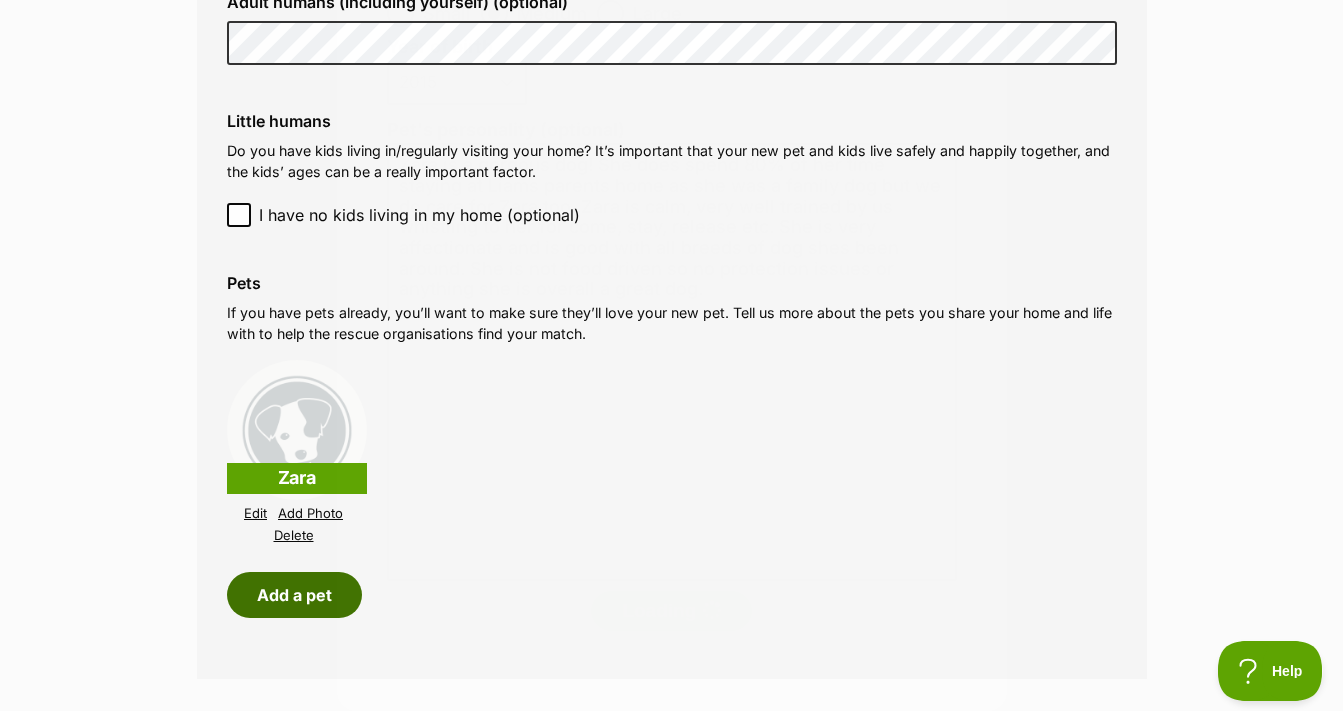 scroll, scrollTop: 2342, scrollLeft: 0, axis: vertical 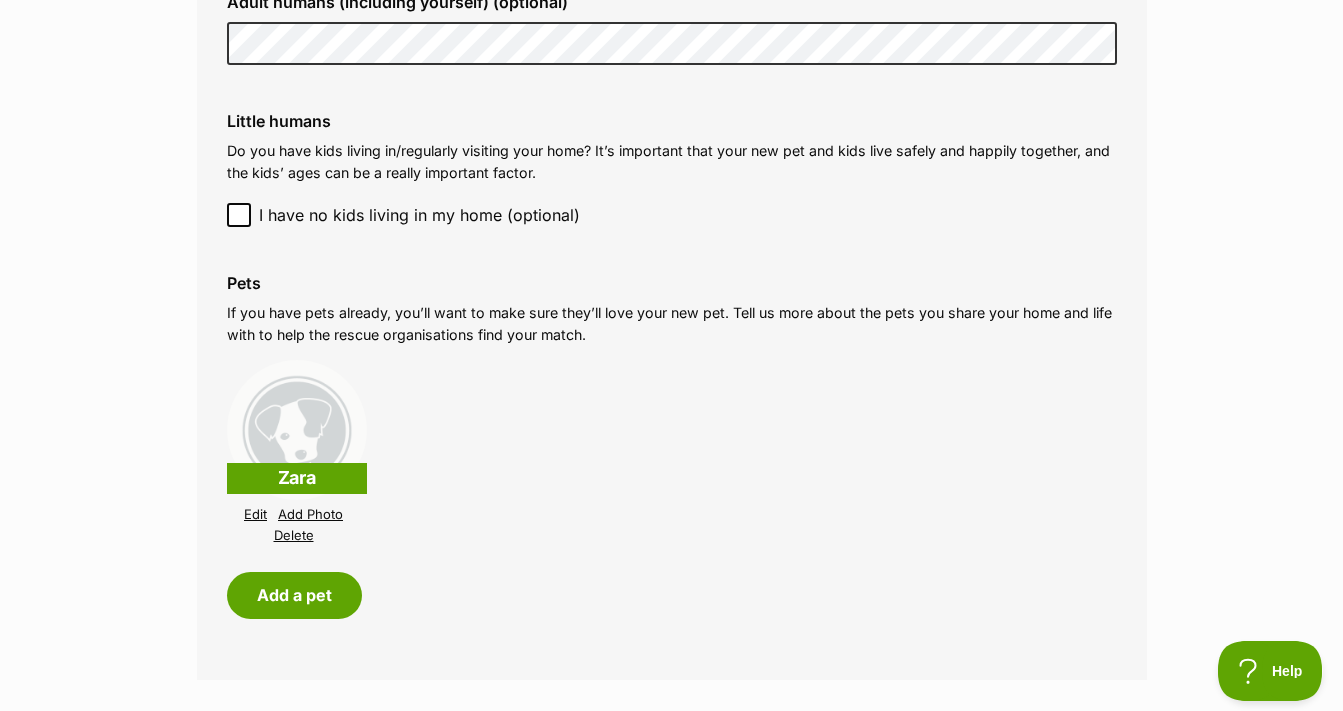 click on "Add Photo" at bounding box center (310, 514) 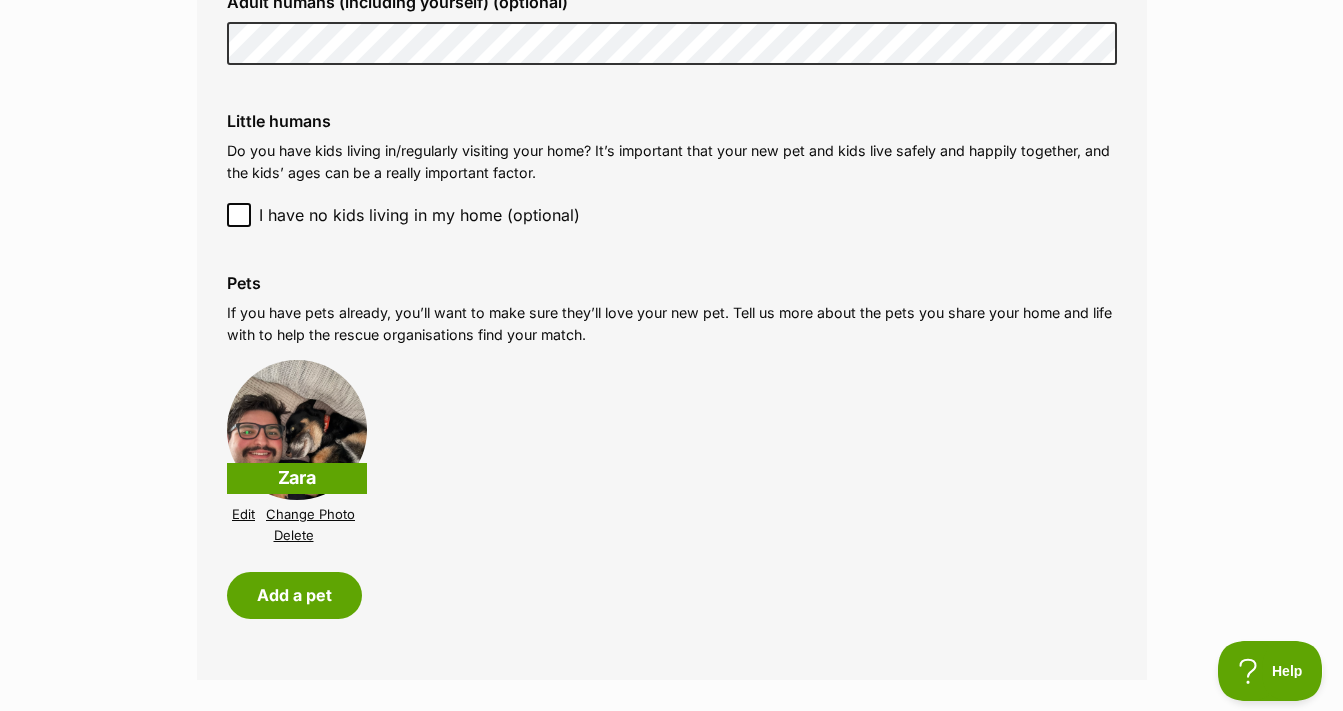 click on "Zara               Edit              Change Photo              Delete" at bounding box center (672, 453) 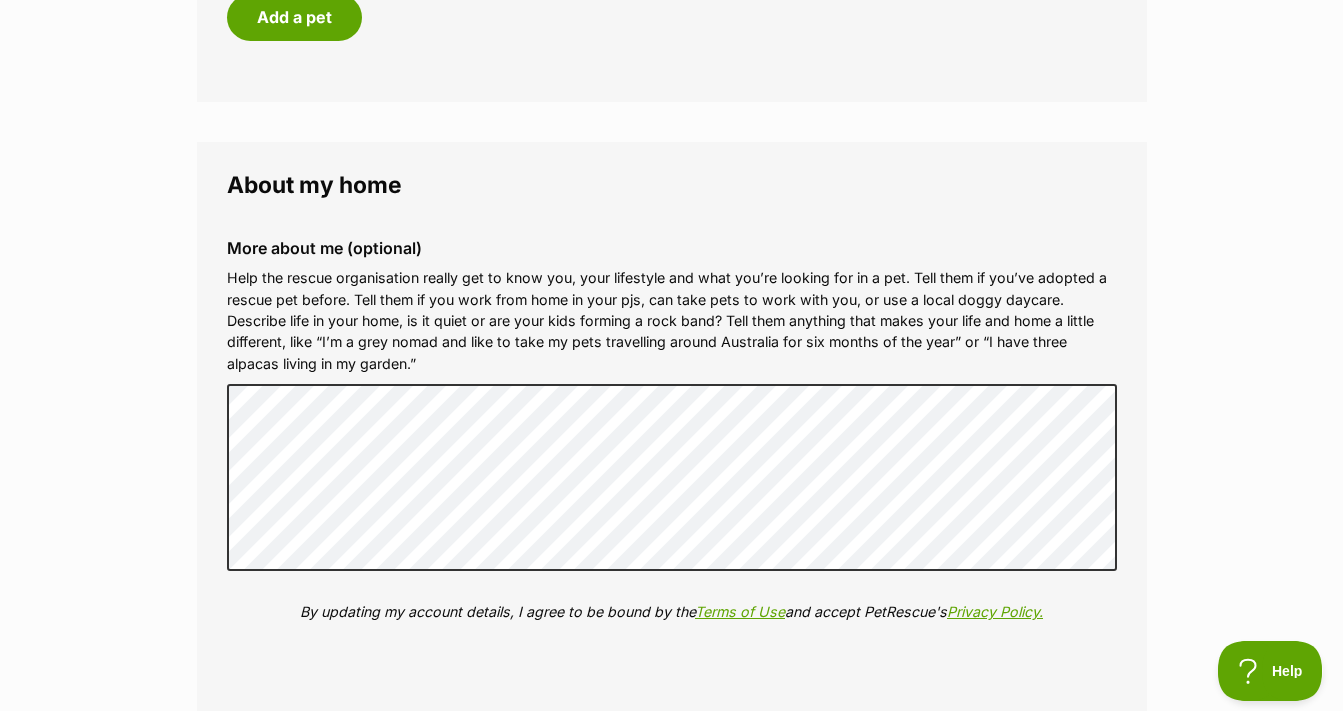 scroll, scrollTop: 2923, scrollLeft: 0, axis: vertical 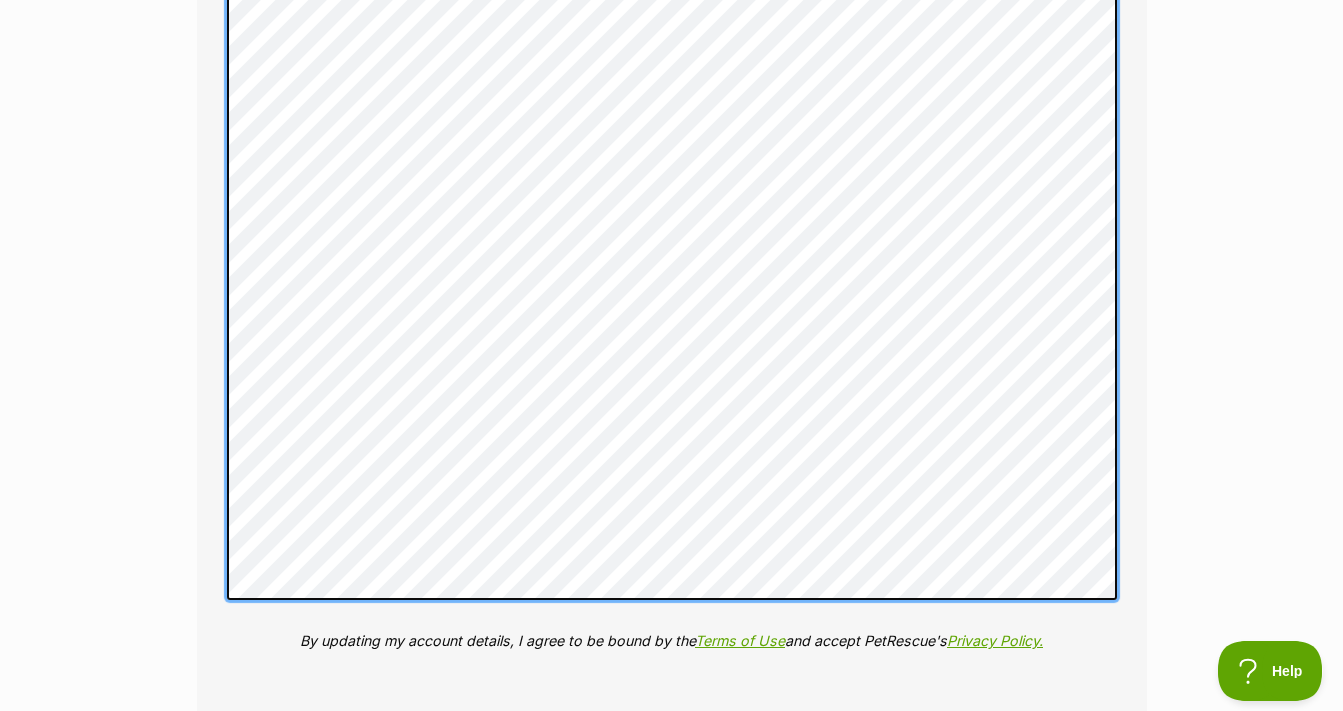 click on "My adopter profile
Why do I need an adopter profile?
Your adopter profile will not be visible to the public.
Great adoptions happen when a great match is made. Completing your profile helps rescue organisations get to know you and what you’re looking for in a pet. Only when you submit an adoption enquiry via the PetRescue website will we send your details to the organisation caring for that pet.
About me
Phone number (optional)
This is only shared with PetRescue and the rescue organisations you contact with a pet adoption enquiry. This is how we can all get in touch.
Where you live
Address line 1 (optional)
Address line 2 (optional)
Suburb (optional)
State Victoria
Postcode
Enter your postcode, or start typing the suburb and select the relevant location.
Profile photo (optional)
Upload image
Remove profile image (optional)
Additional photos (optional)" at bounding box center [671, -1235] 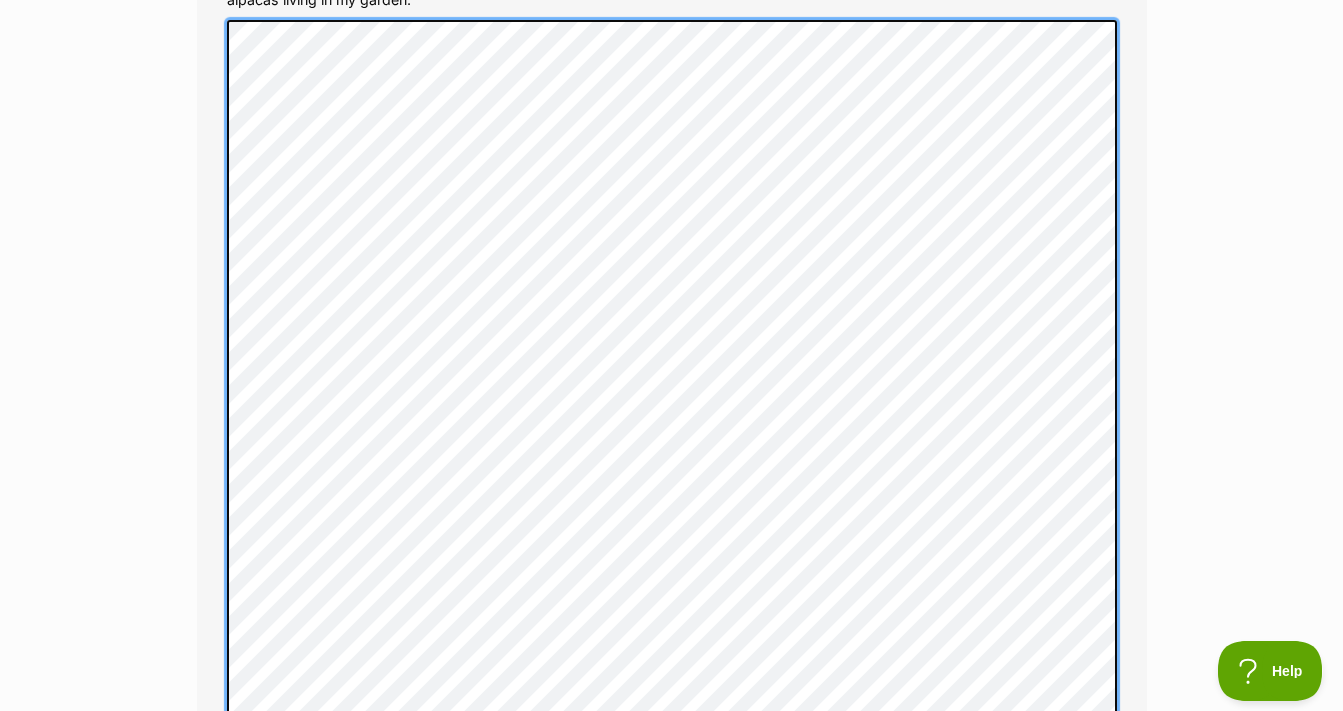 scroll, scrollTop: 3552, scrollLeft: 0, axis: vertical 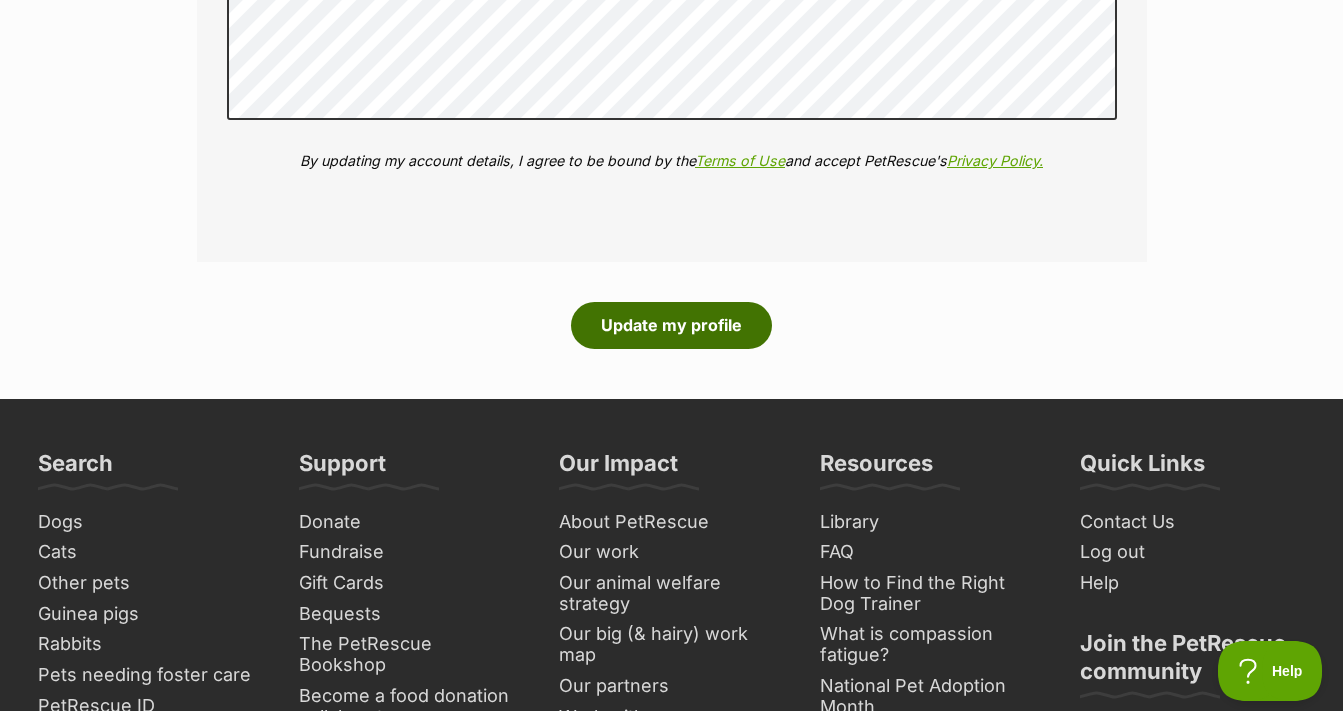 click on "Update my profile" at bounding box center [671, 325] 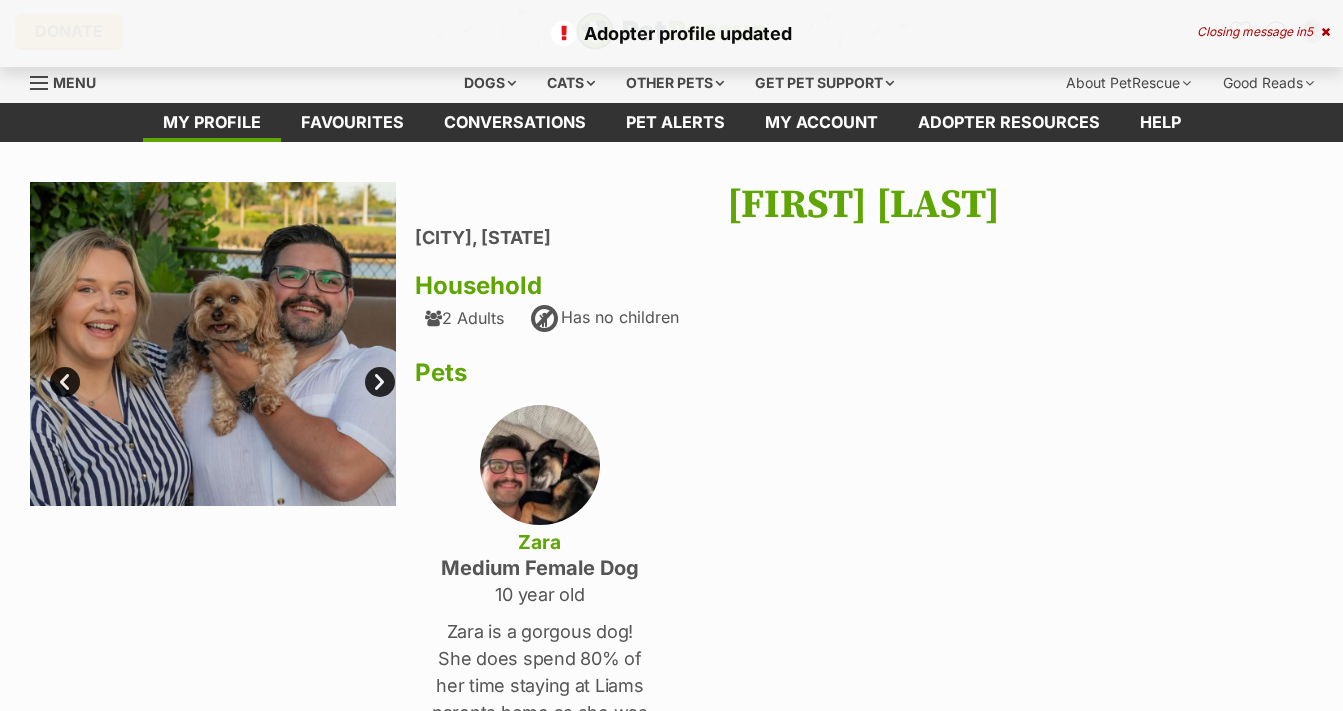 scroll, scrollTop: 0, scrollLeft: 0, axis: both 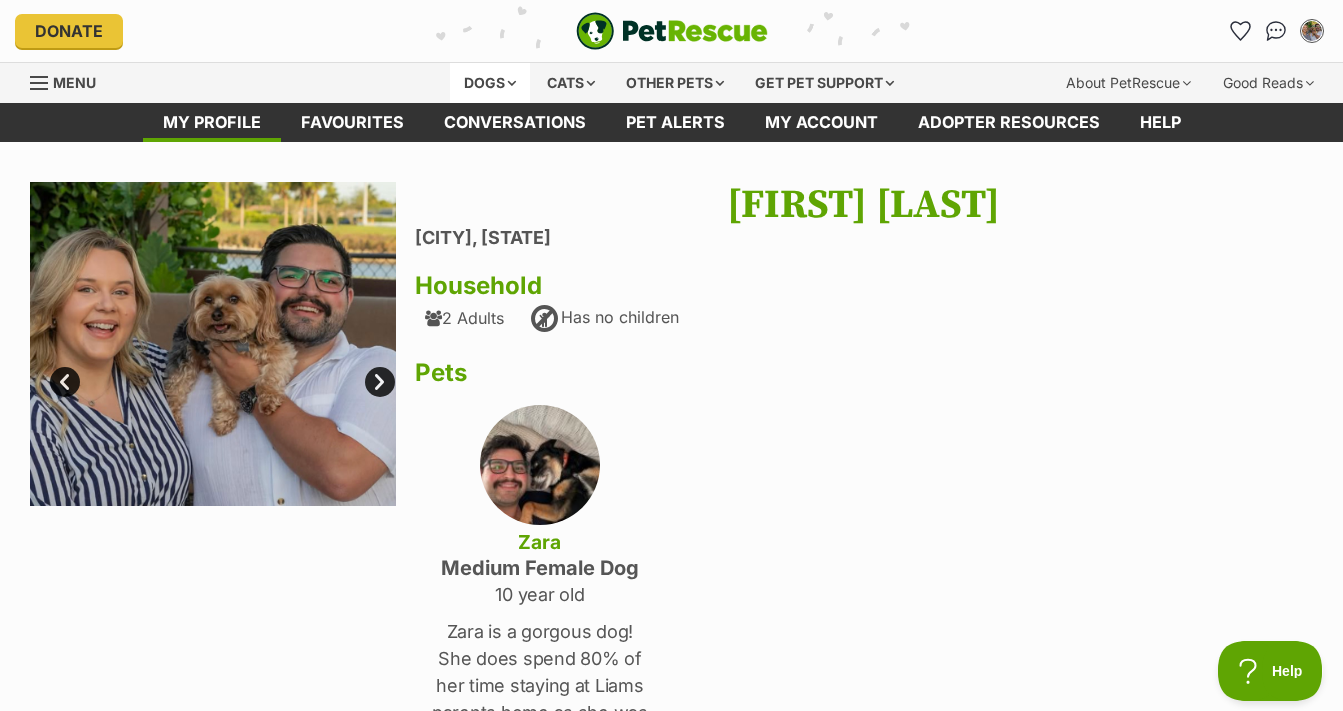 click on "Dogs" at bounding box center (490, 83) 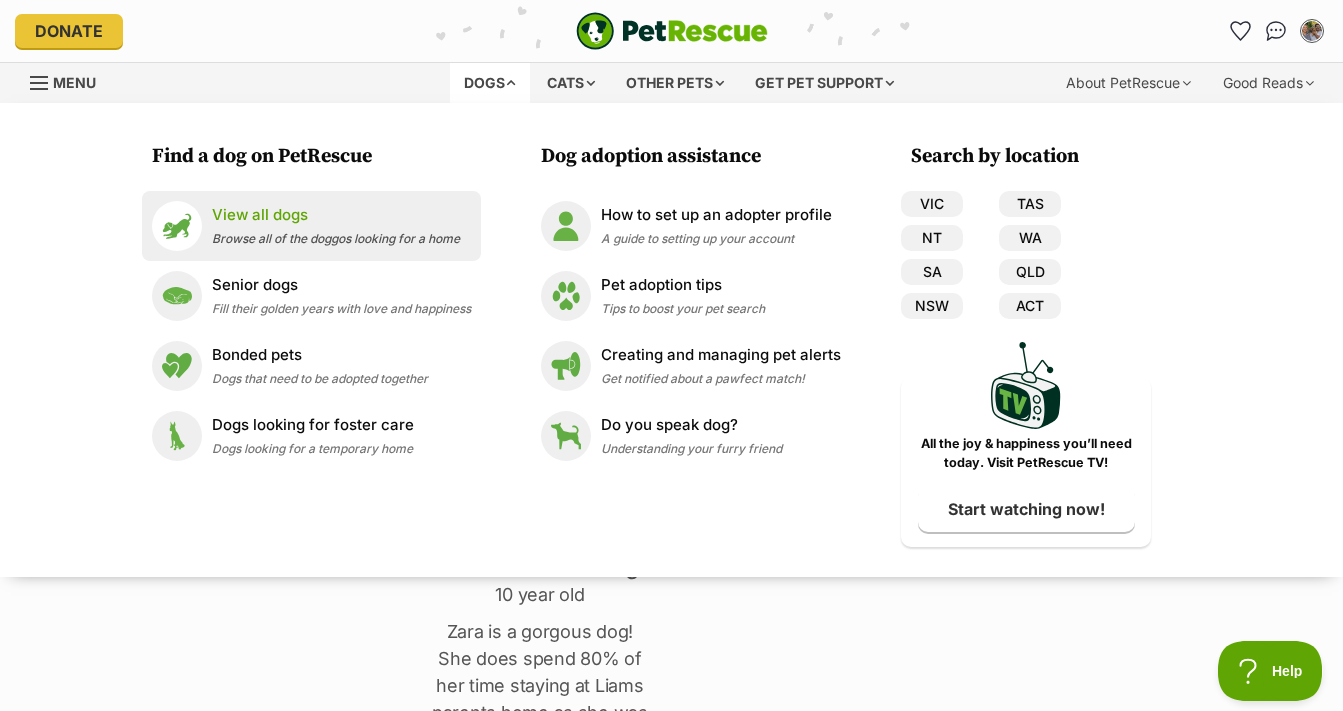 click on "View all dogs" at bounding box center (336, 215) 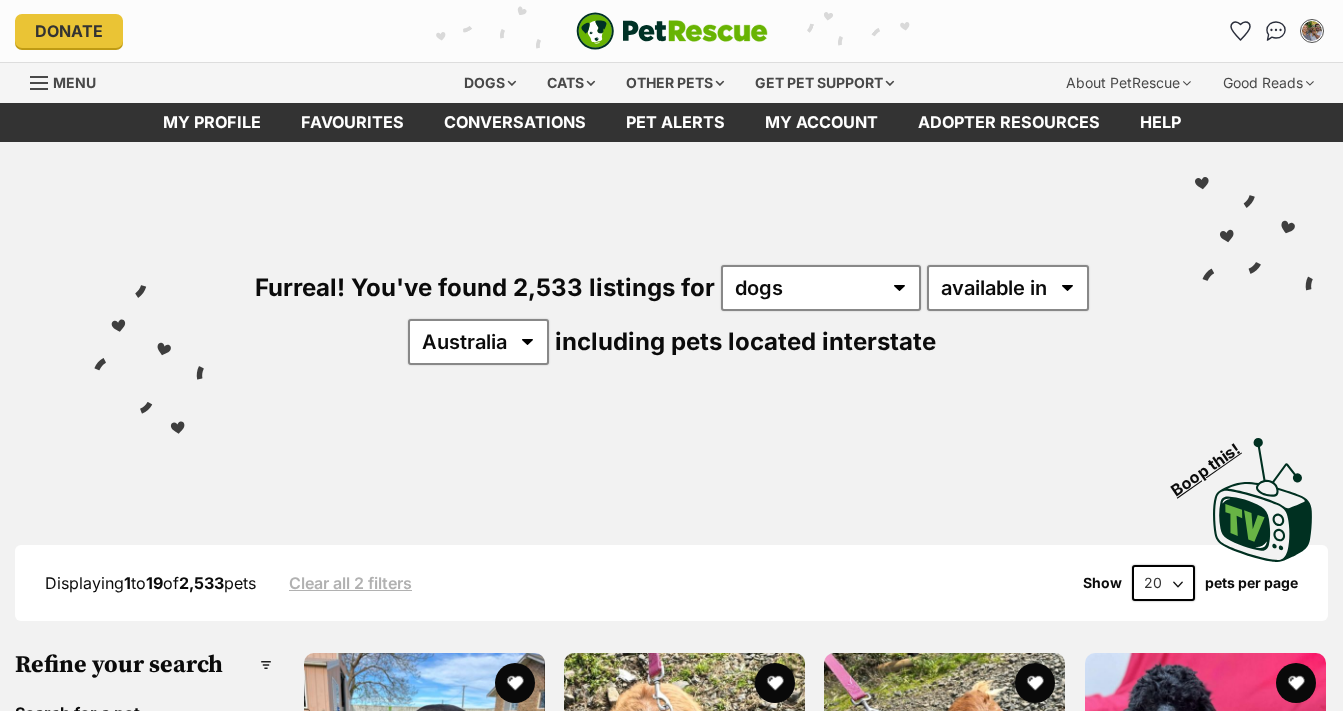 scroll, scrollTop: 0, scrollLeft: 0, axis: both 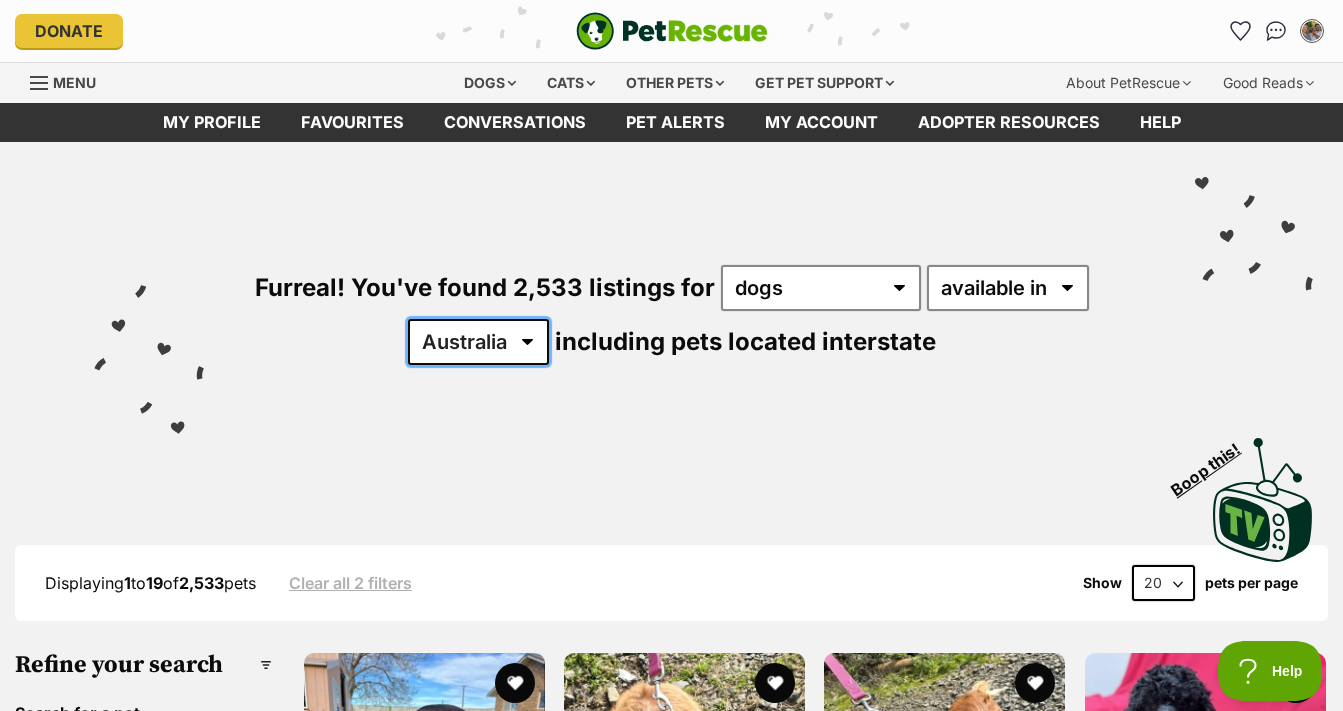 click on "Australia
ACT
NSW
NT
QLD
SA
TAS
VIC
WA" at bounding box center [478, 342] 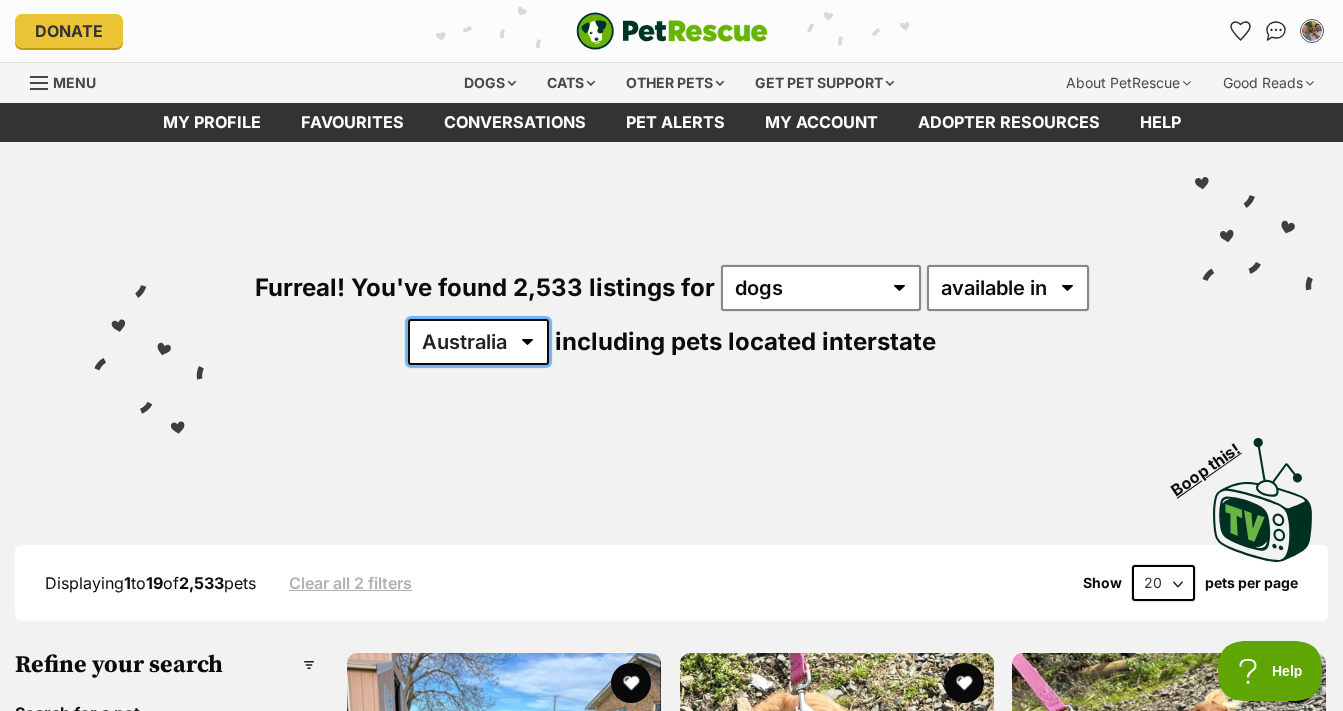scroll, scrollTop: 0, scrollLeft: 0, axis: both 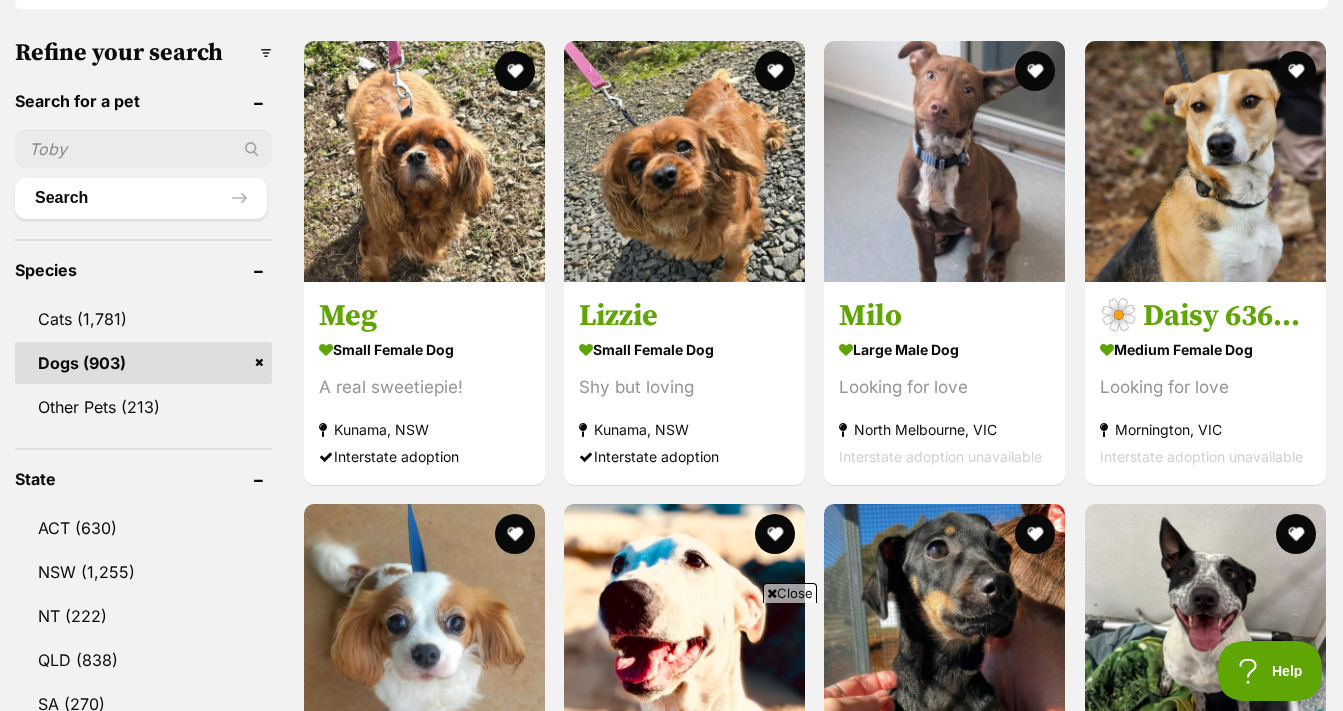 click at bounding box center [143, 149] 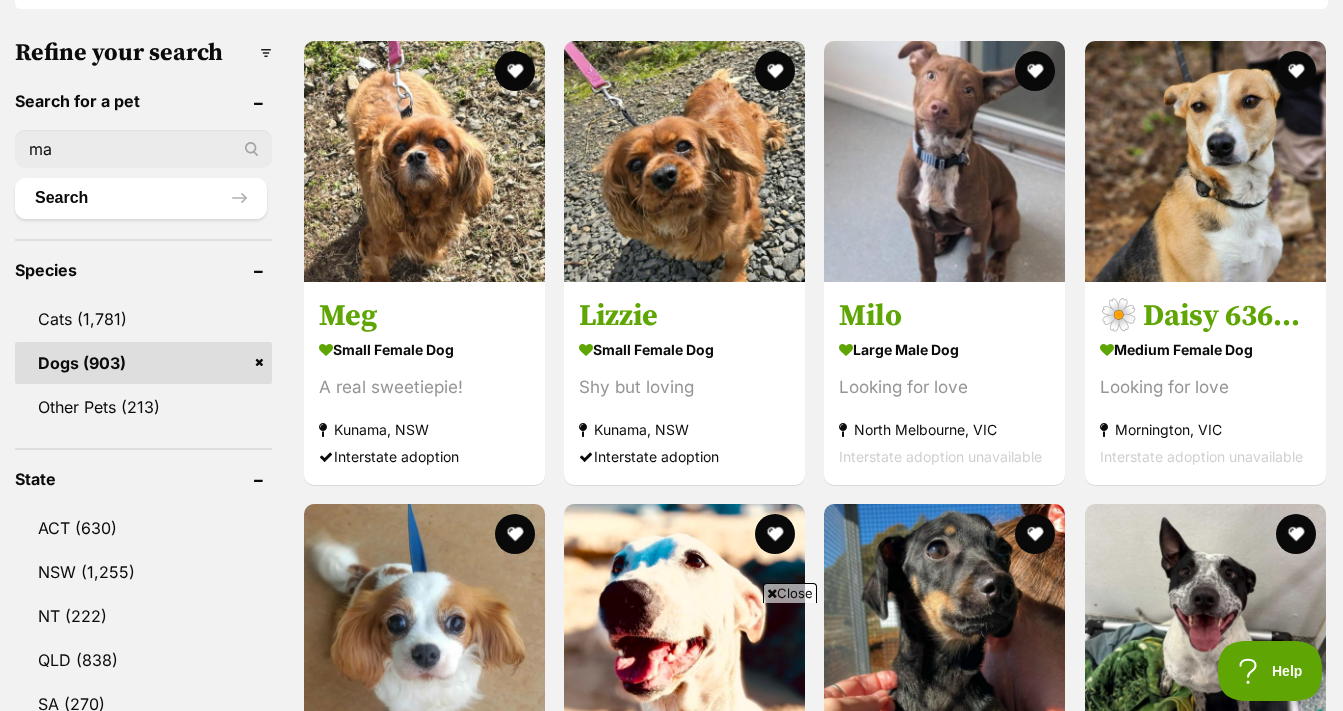 type on "ma" 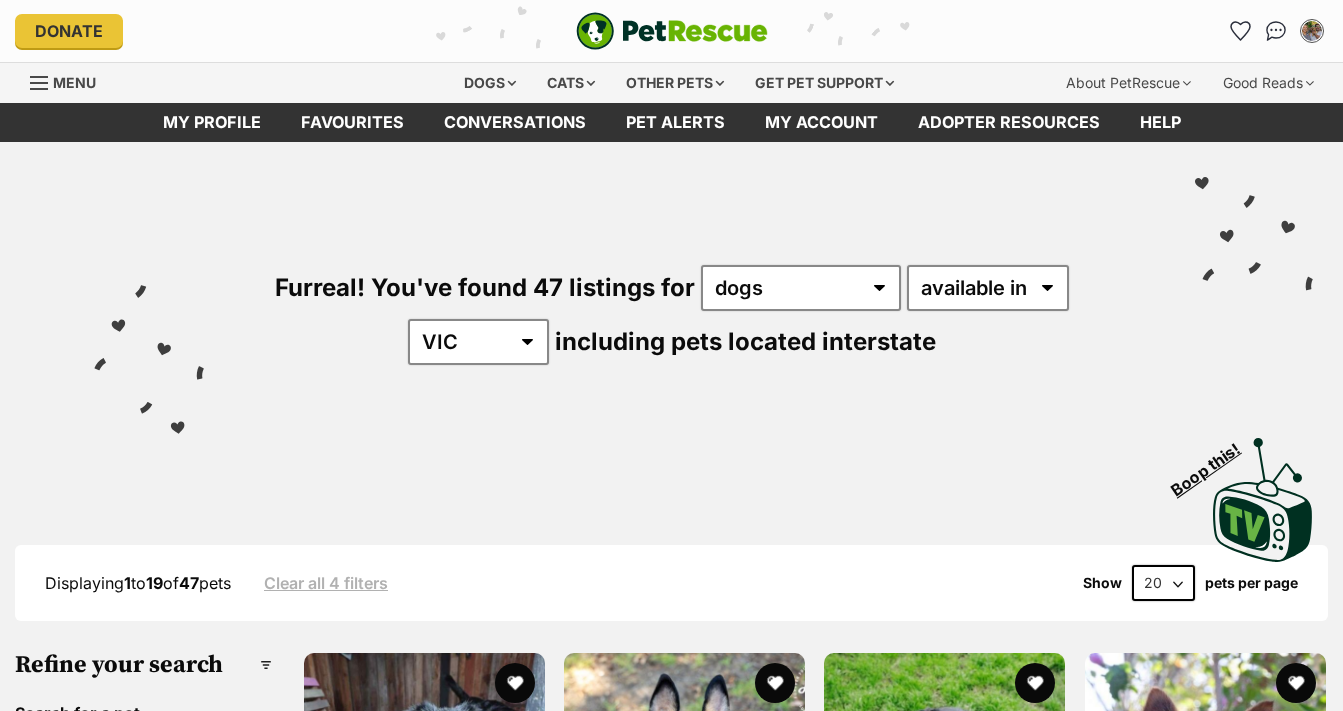 scroll, scrollTop: 0, scrollLeft: 0, axis: both 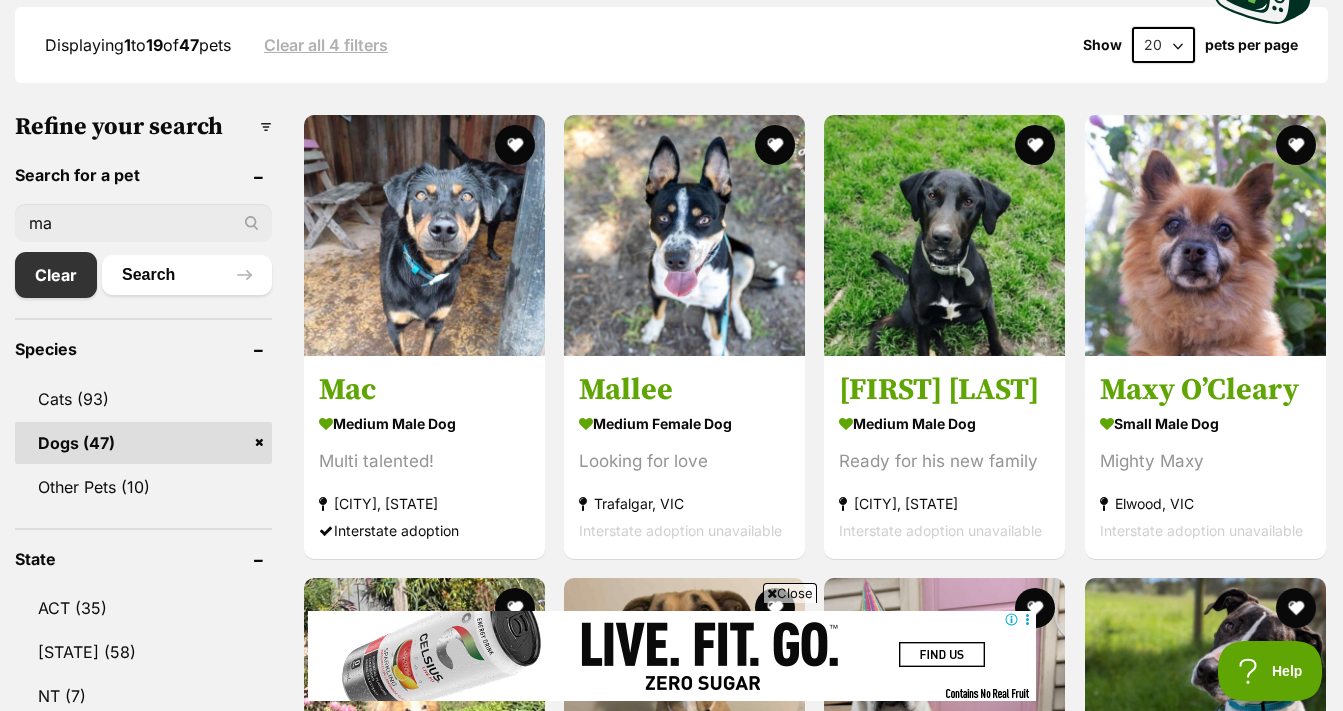 click on "ma" at bounding box center [143, 223] 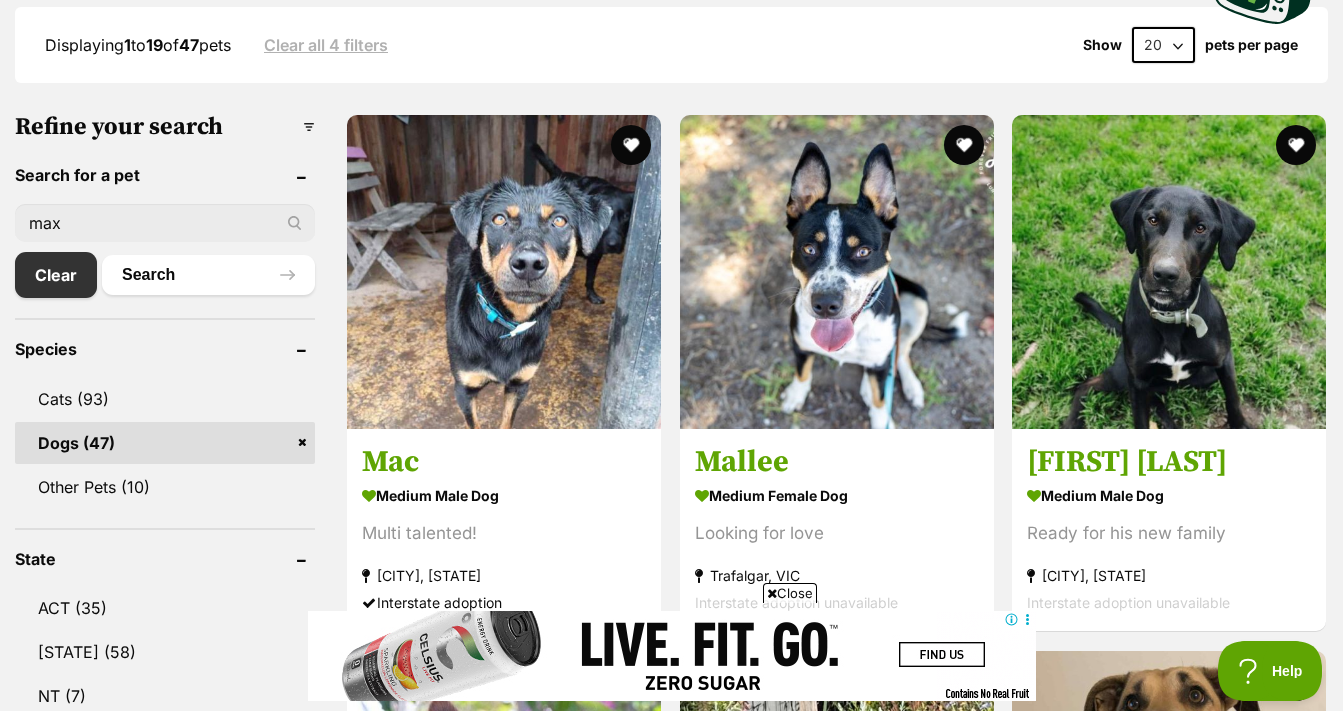 type on "max" 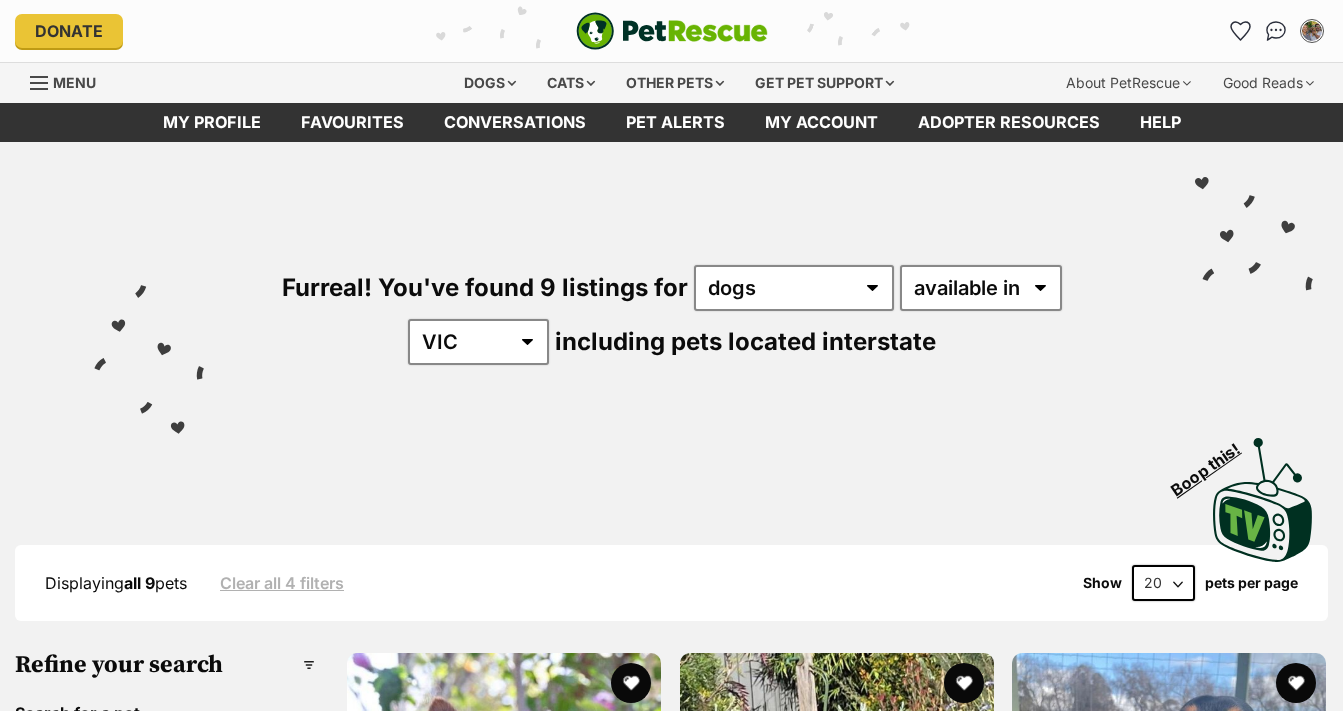 scroll, scrollTop: 0, scrollLeft: 0, axis: both 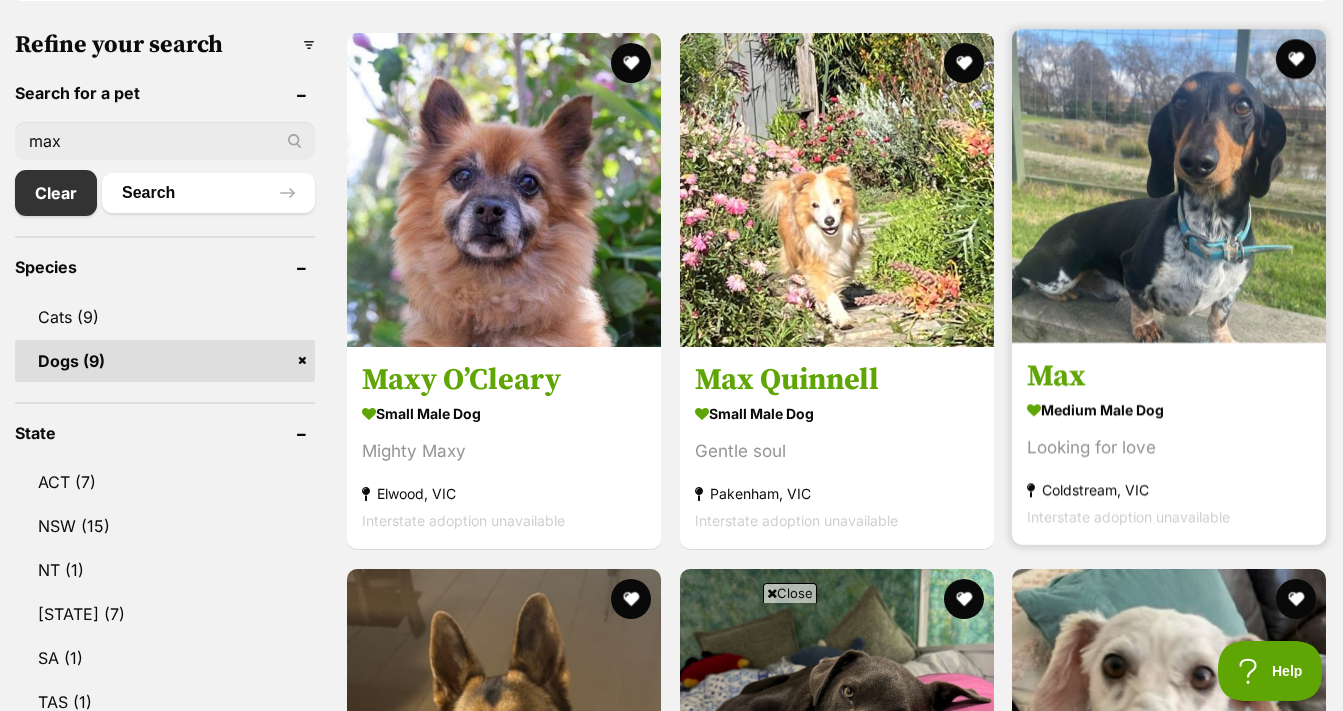 click at bounding box center [1169, 186] 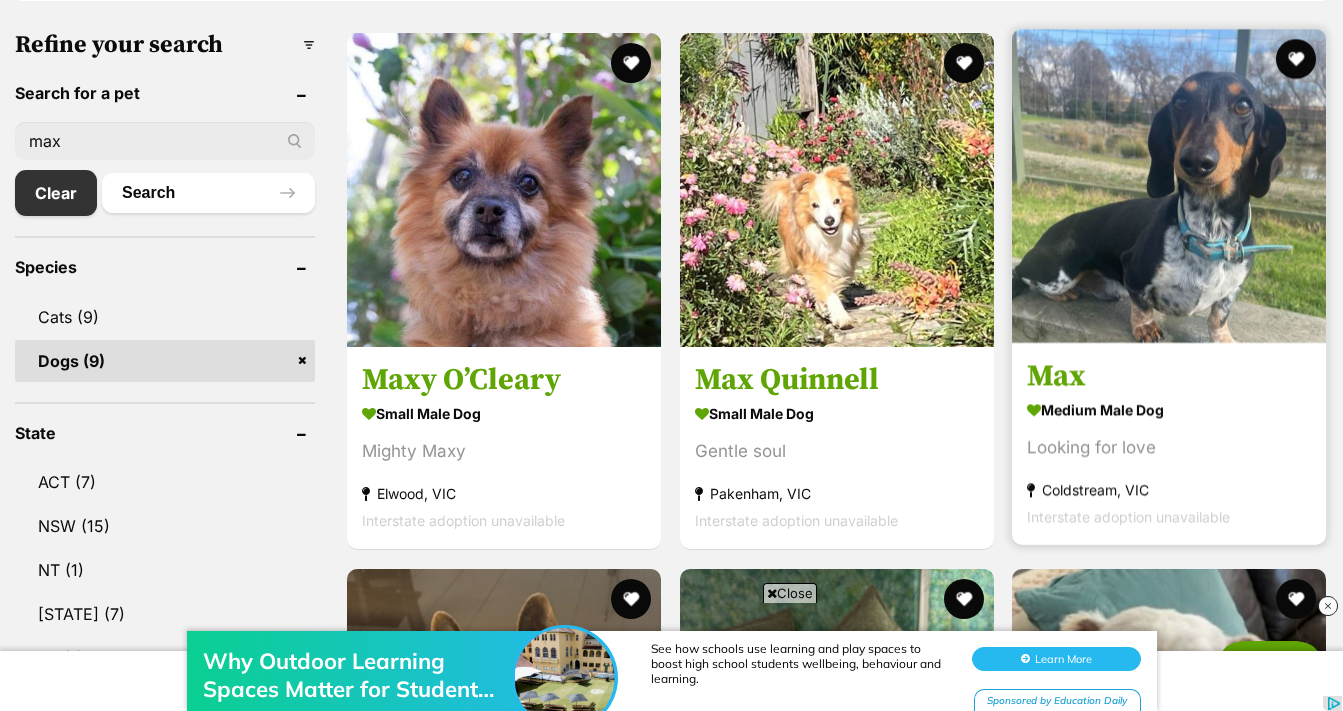 scroll, scrollTop: 0, scrollLeft: 0, axis: both 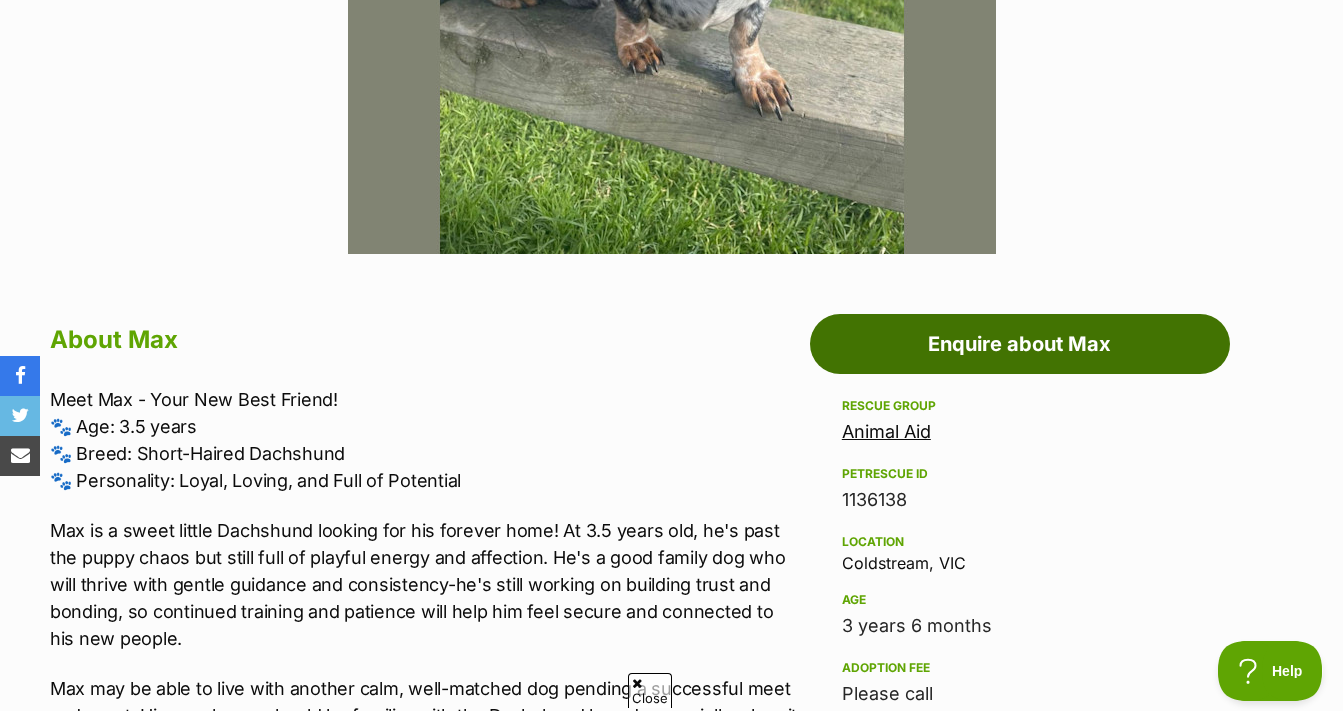 click on "Enquire about Max" at bounding box center [1020, 344] 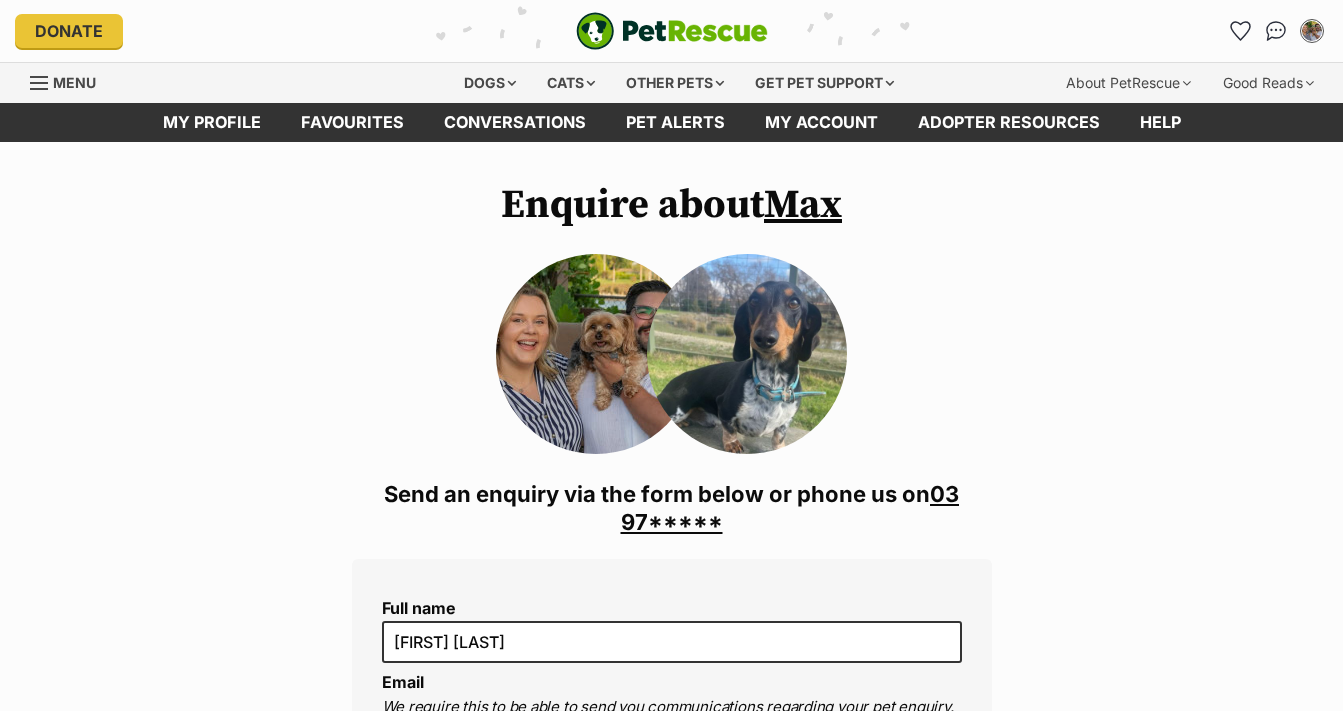 scroll, scrollTop: 0, scrollLeft: 0, axis: both 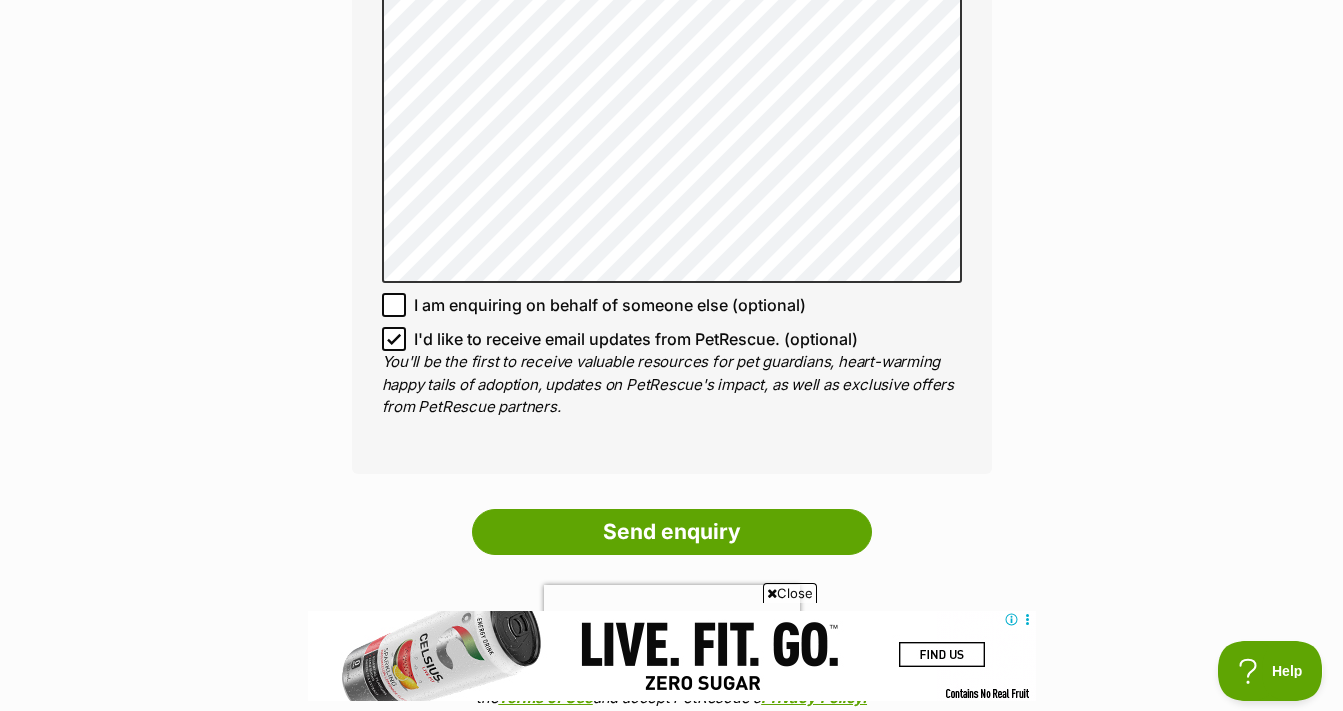 click 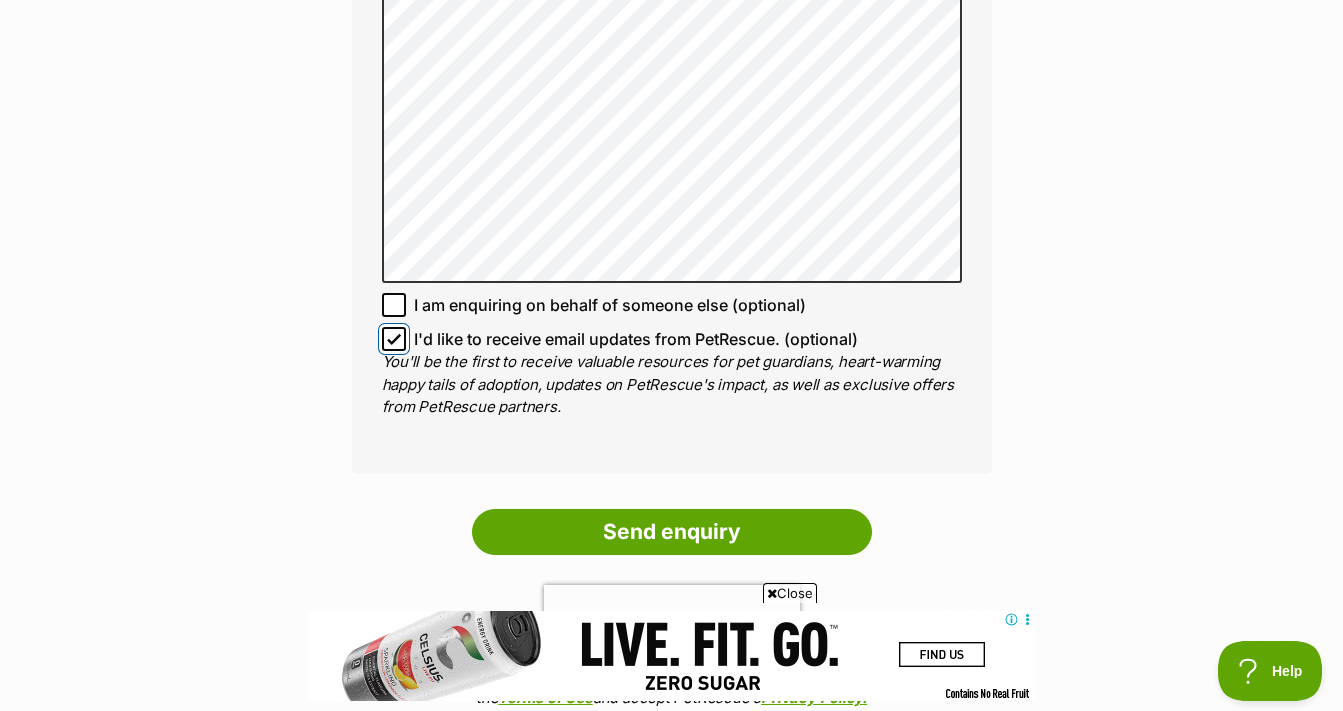 checkbox on "false" 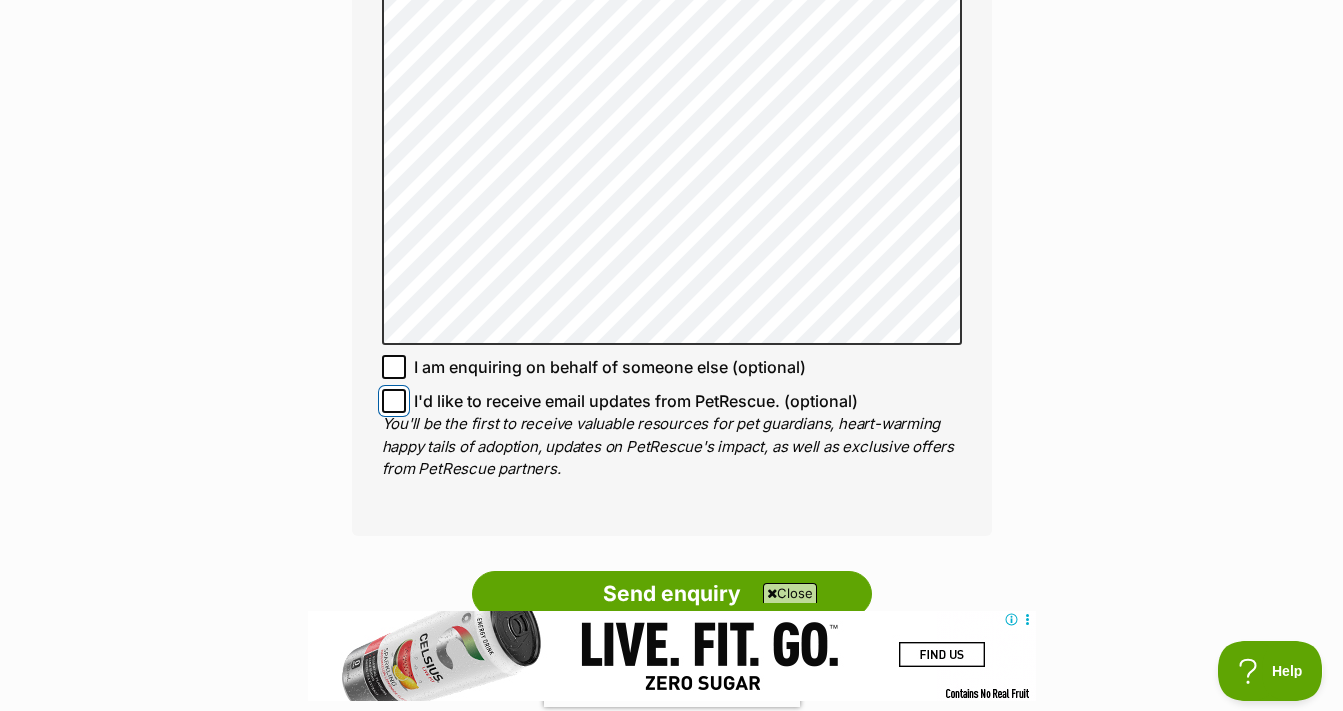 scroll, scrollTop: 1813, scrollLeft: 0, axis: vertical 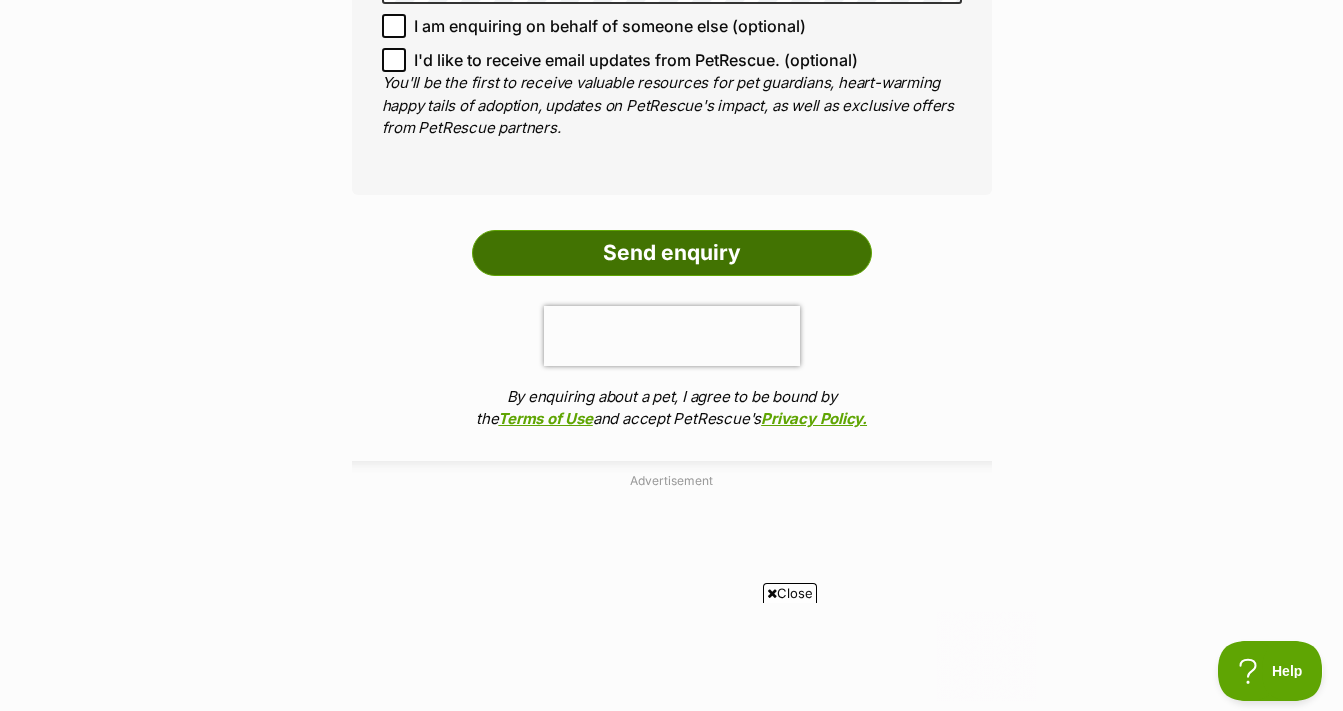 click on "Send enquiry" at bounding box center (672, 253) 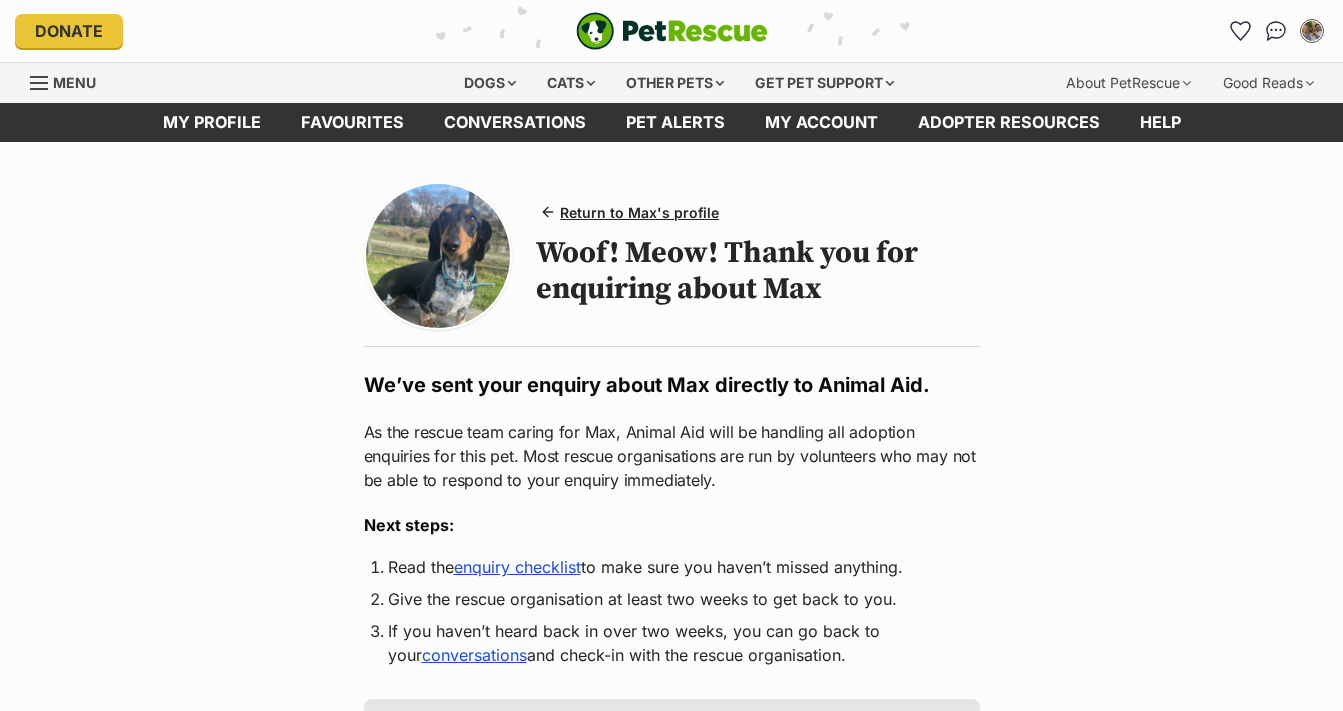 scroll, scrollTop: 0, scrollLeft: 0, axis: both 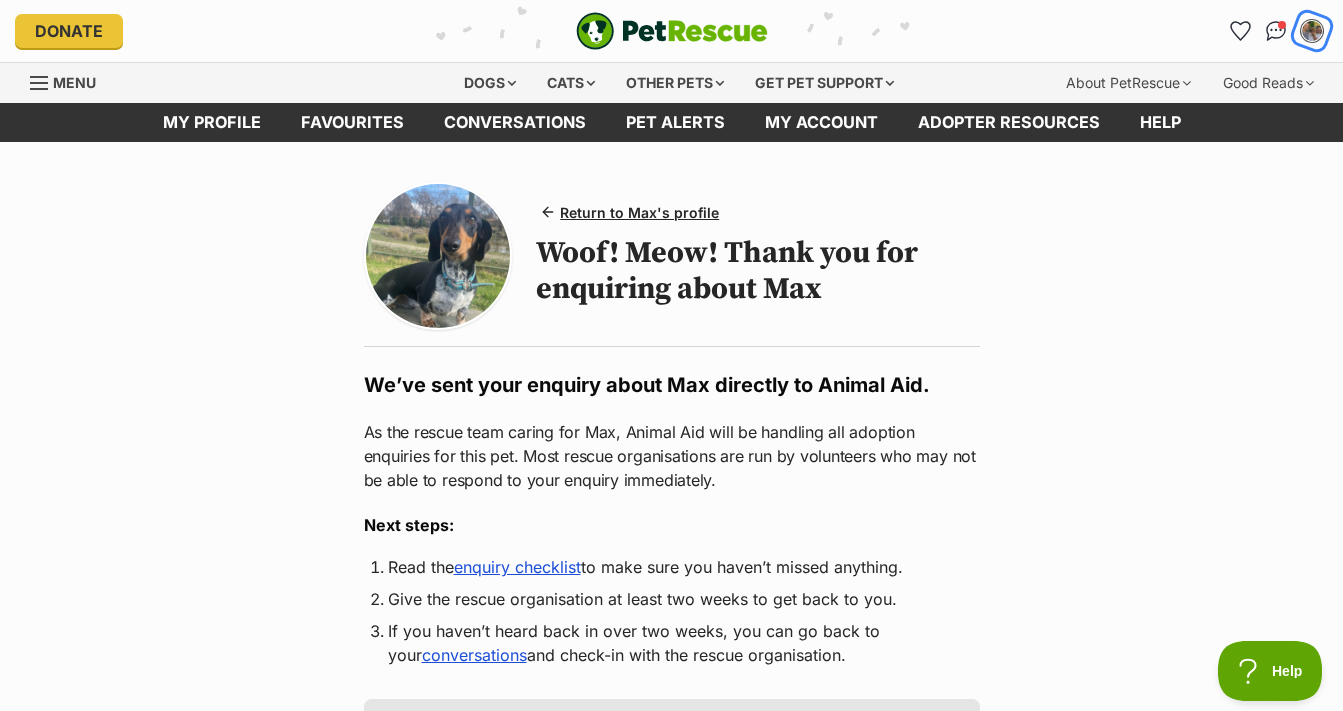 click at bounding box center [1312, 31] 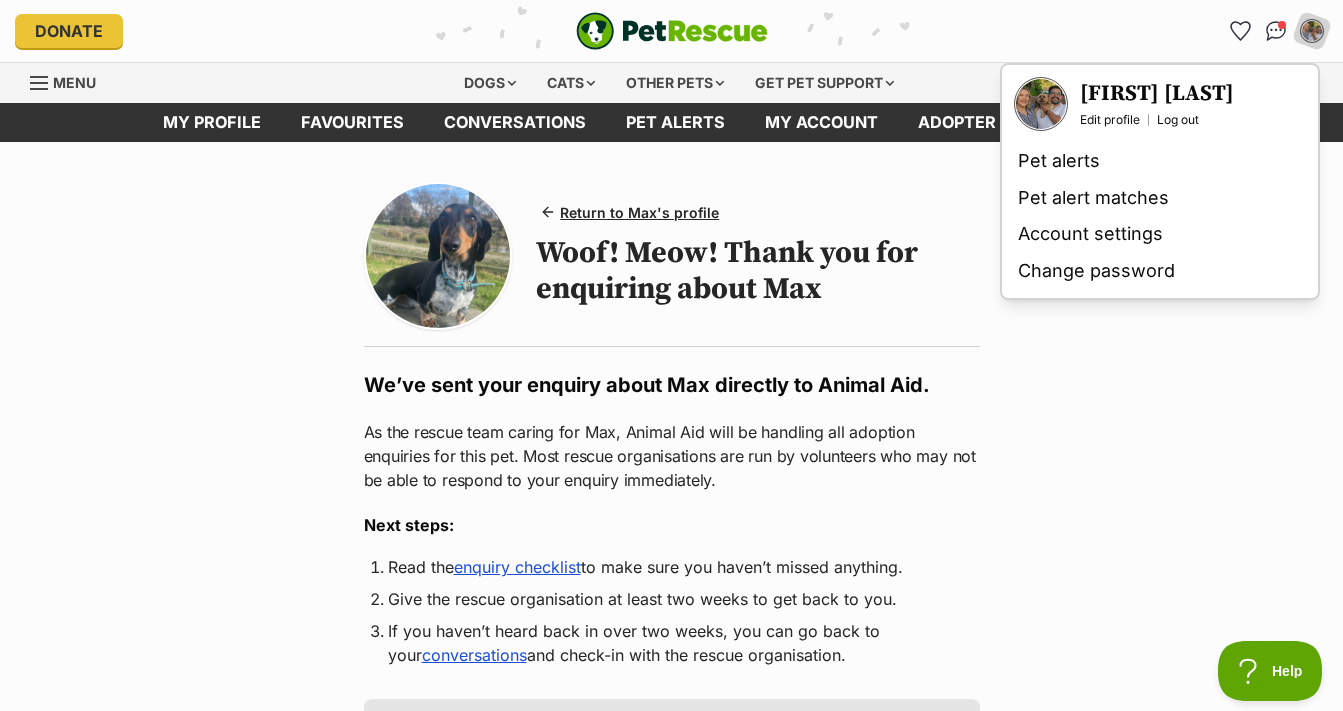 click at bounding box center (1041, 104) 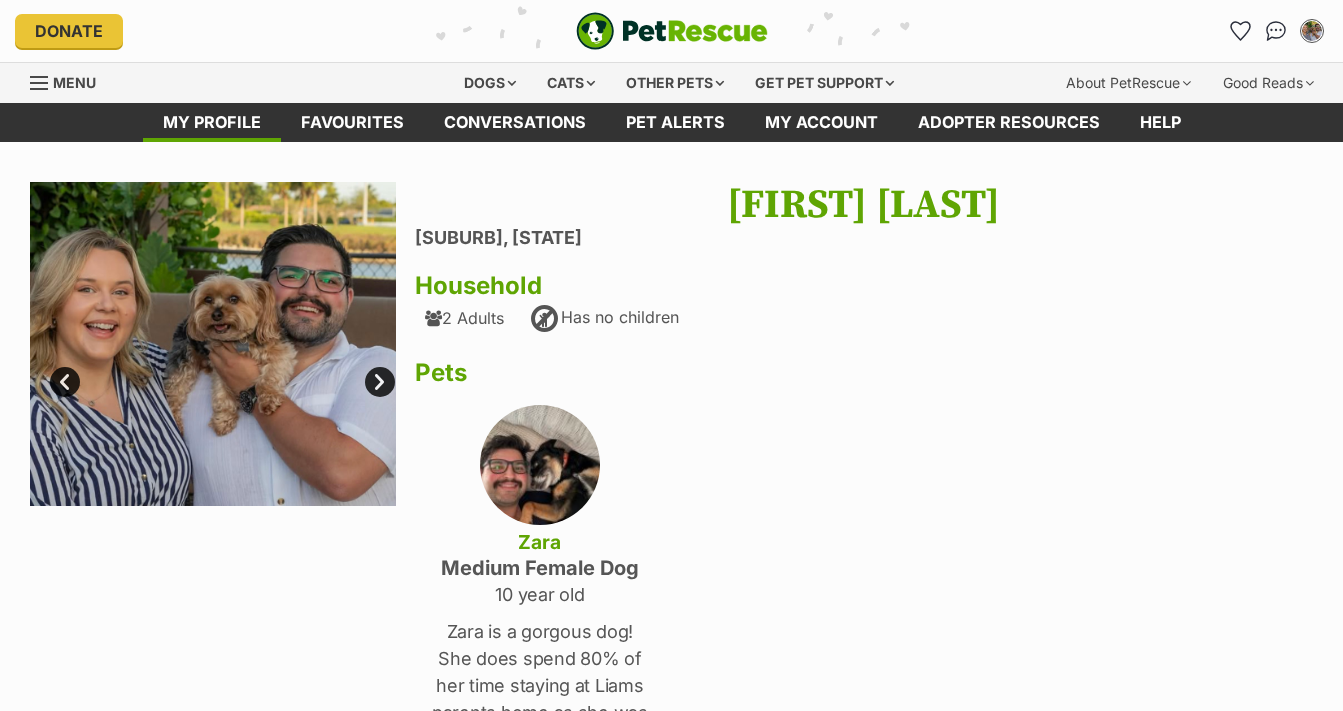 scroll, scrollTop: 0, scrollLeft: 0, axis: both 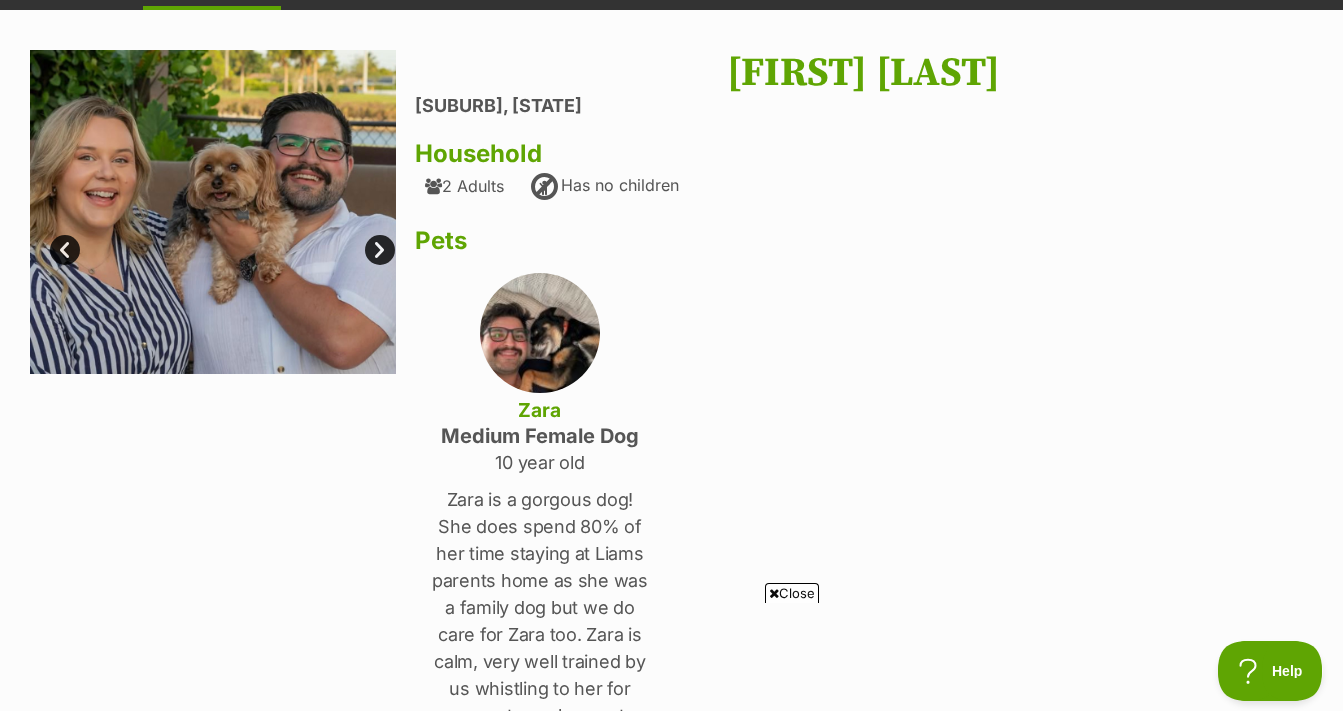 click on "Next" at bounding box center (380, 250) 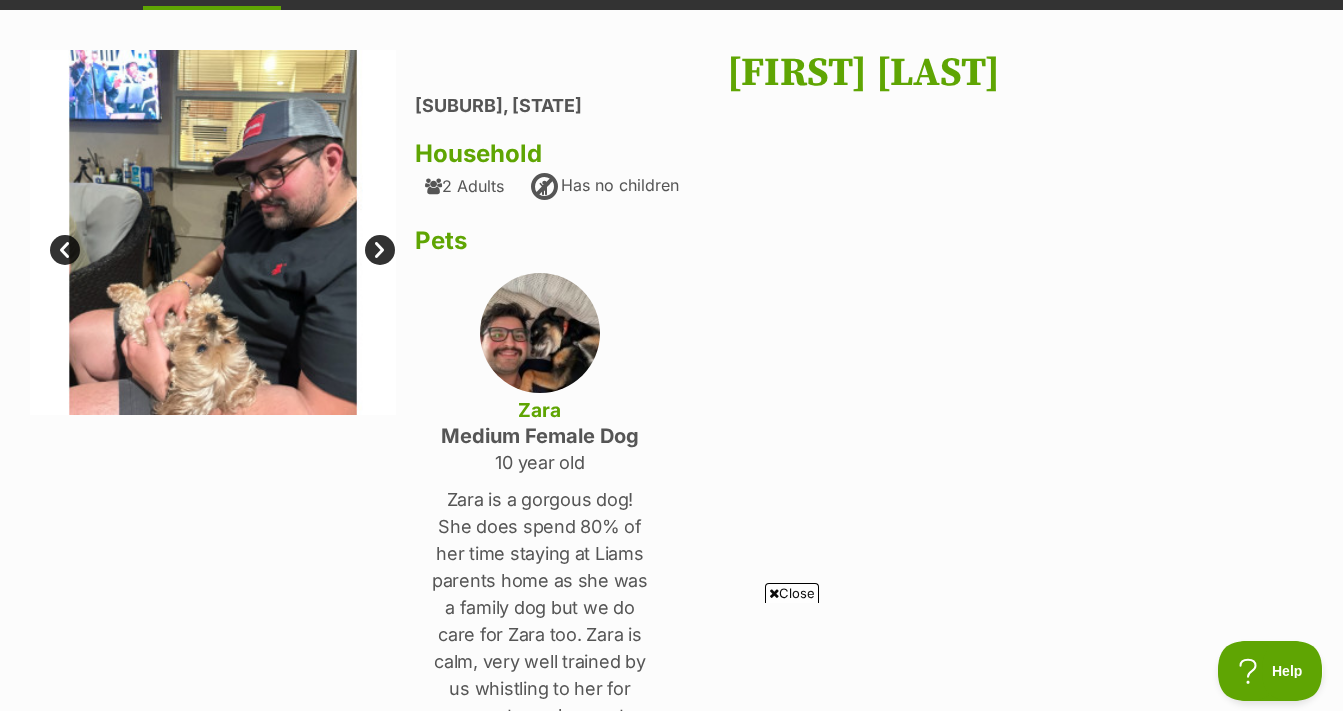 click on "Next" at bounding box center (380, 250) 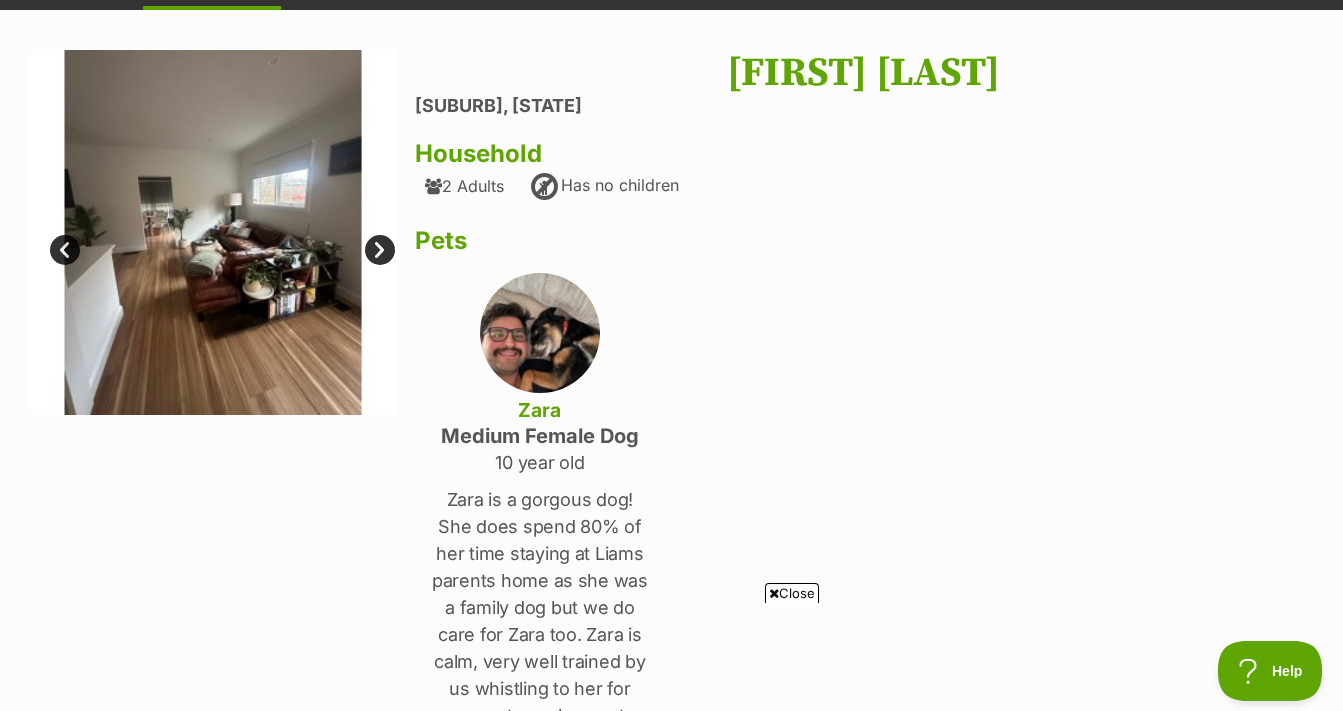 click on "Next" at bounding box center (380, 250) 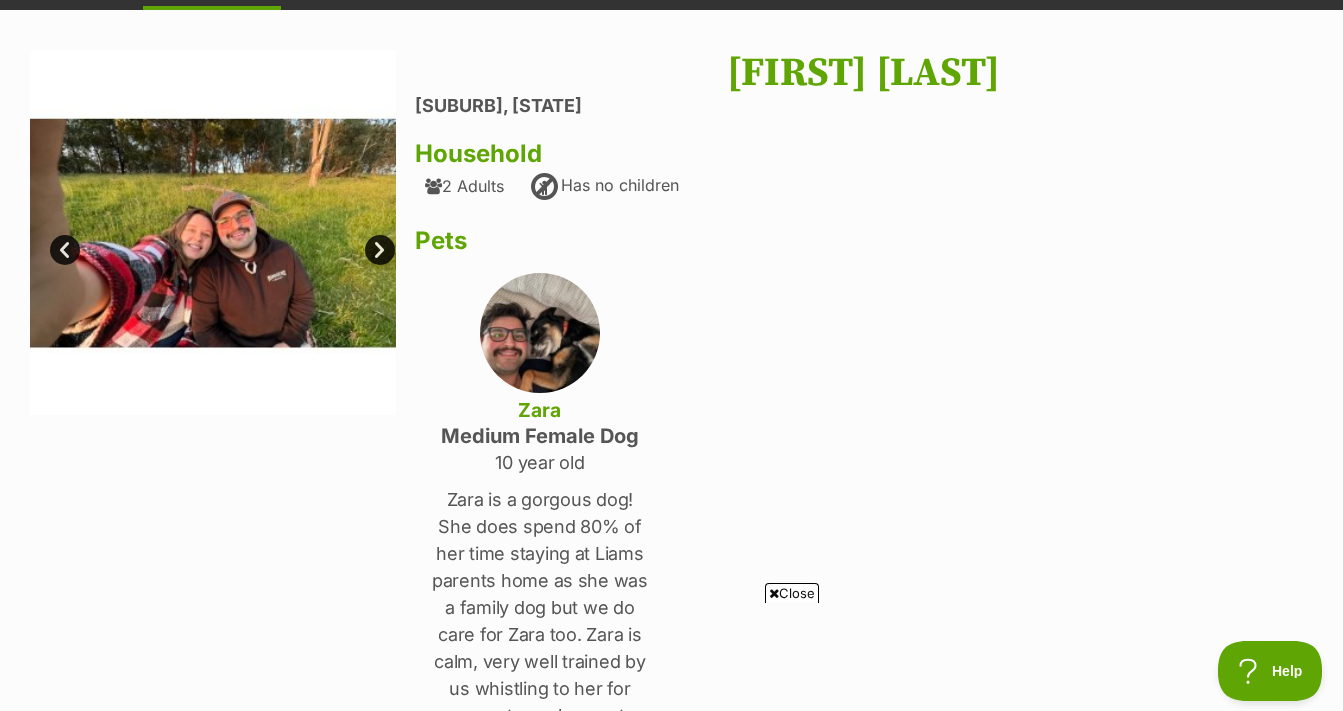 click on "Next" at bounding box center [380, 250] 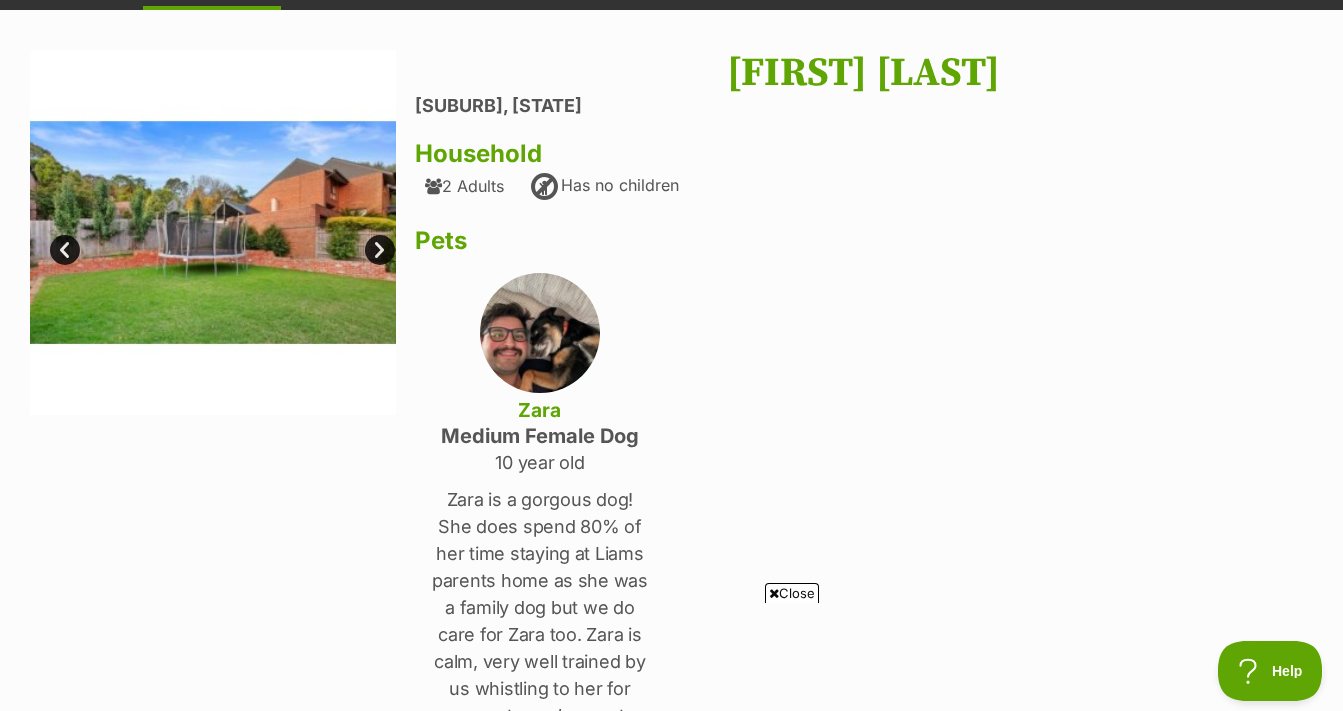 click on "Next" at bounding box center [380, 250] 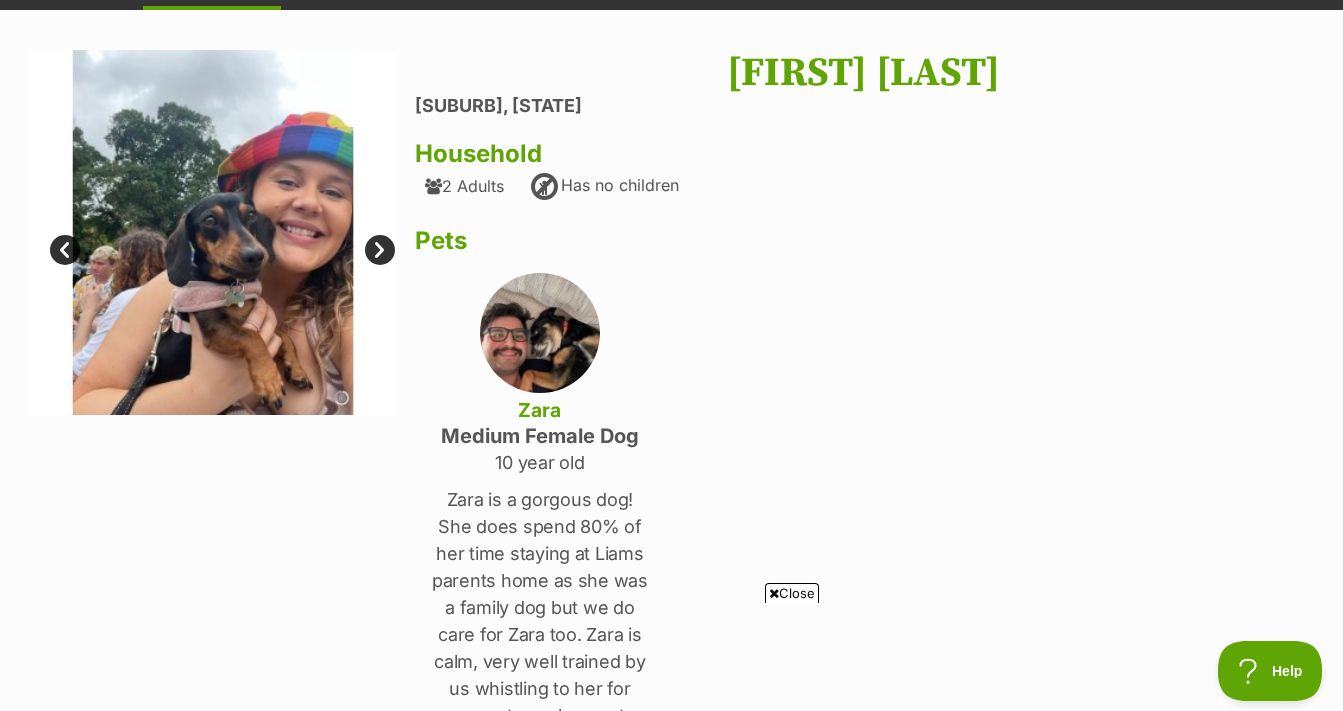 click on "Next" at bounding box center [380, 250] 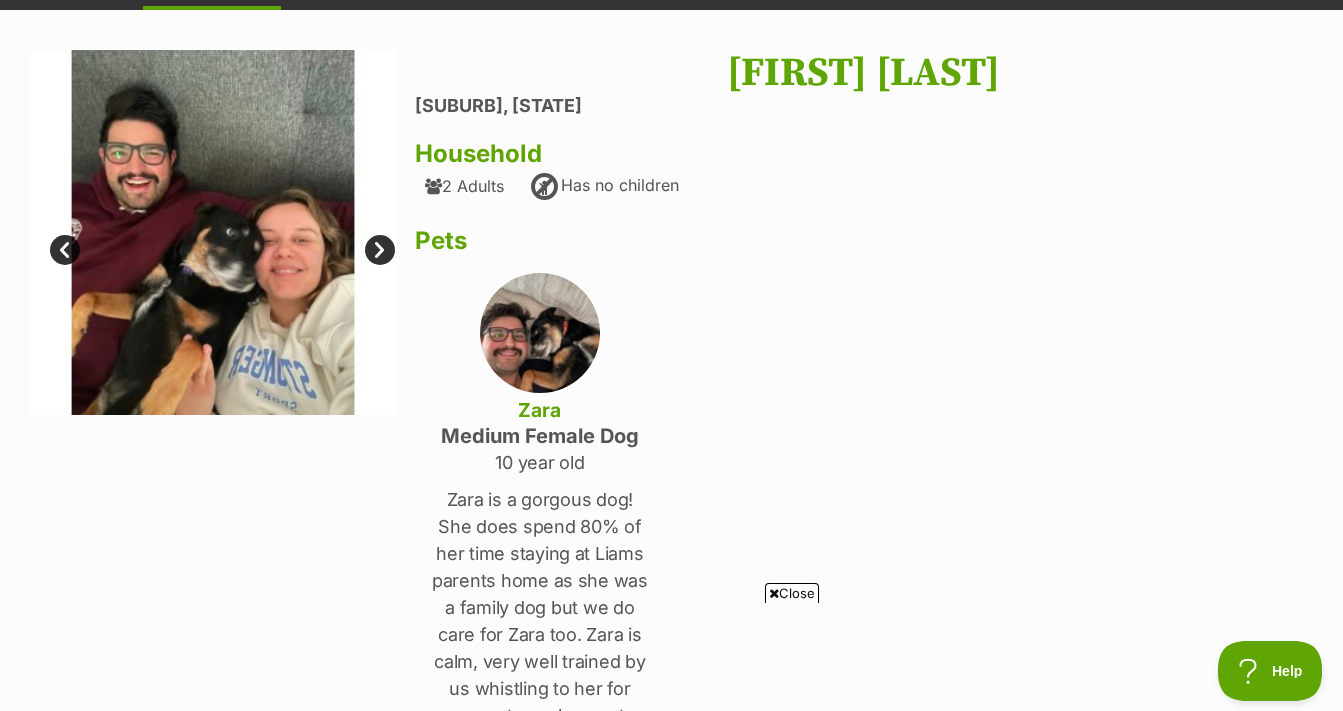 click on "Next" at bounding box center [380, 250] 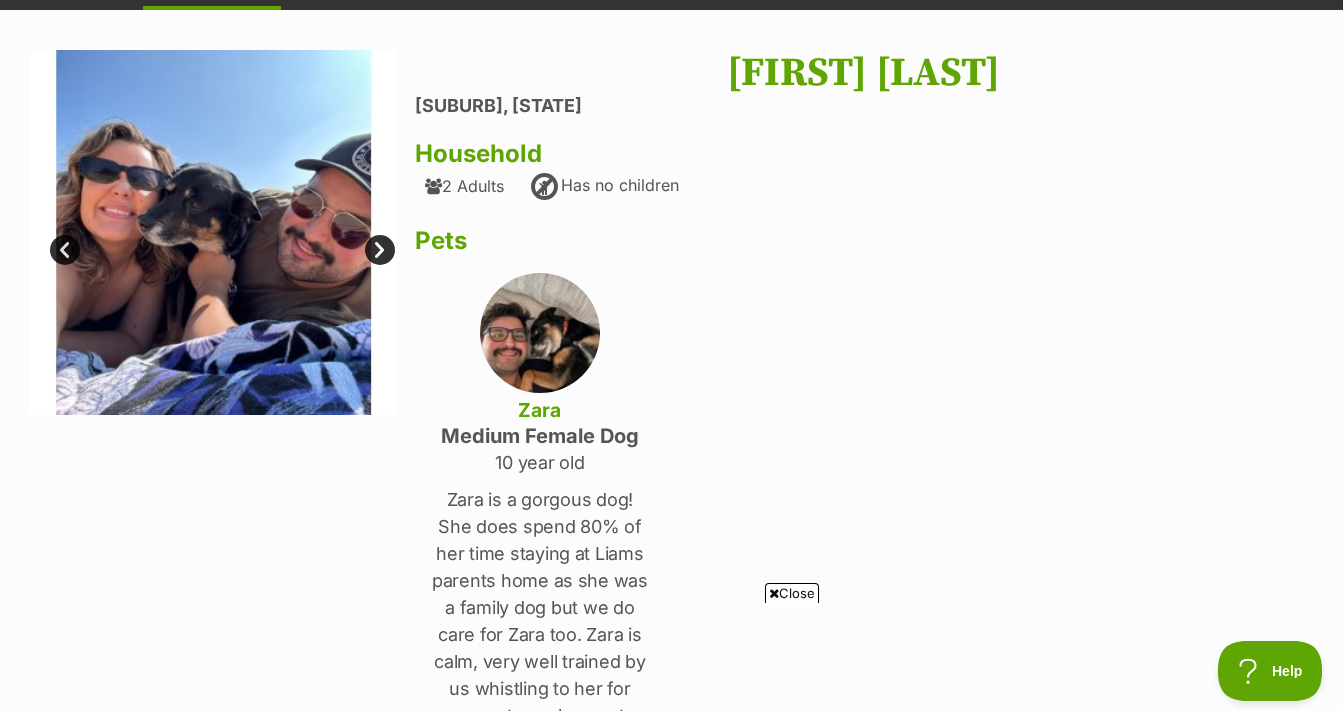 click on "Next" at bounding box center (380, 250) 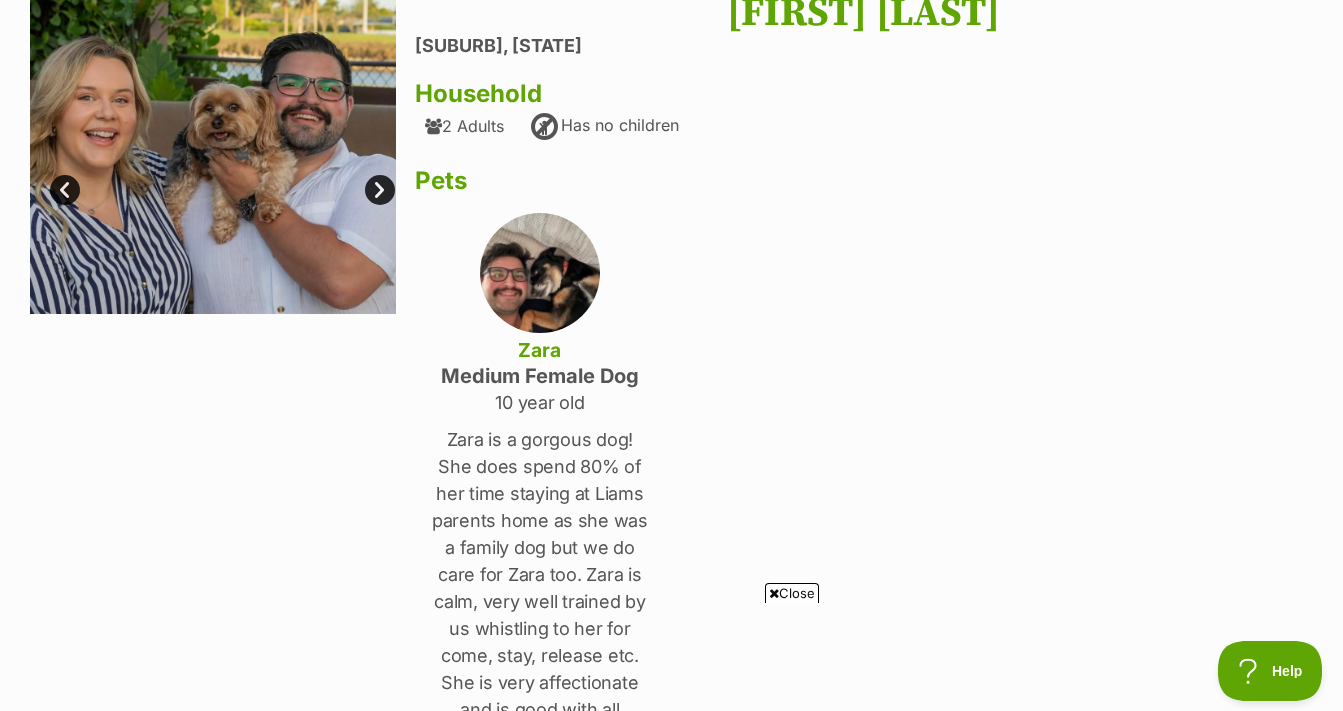 scroll, scrollTop: 187, scrollLeft: 0, axis: vertical 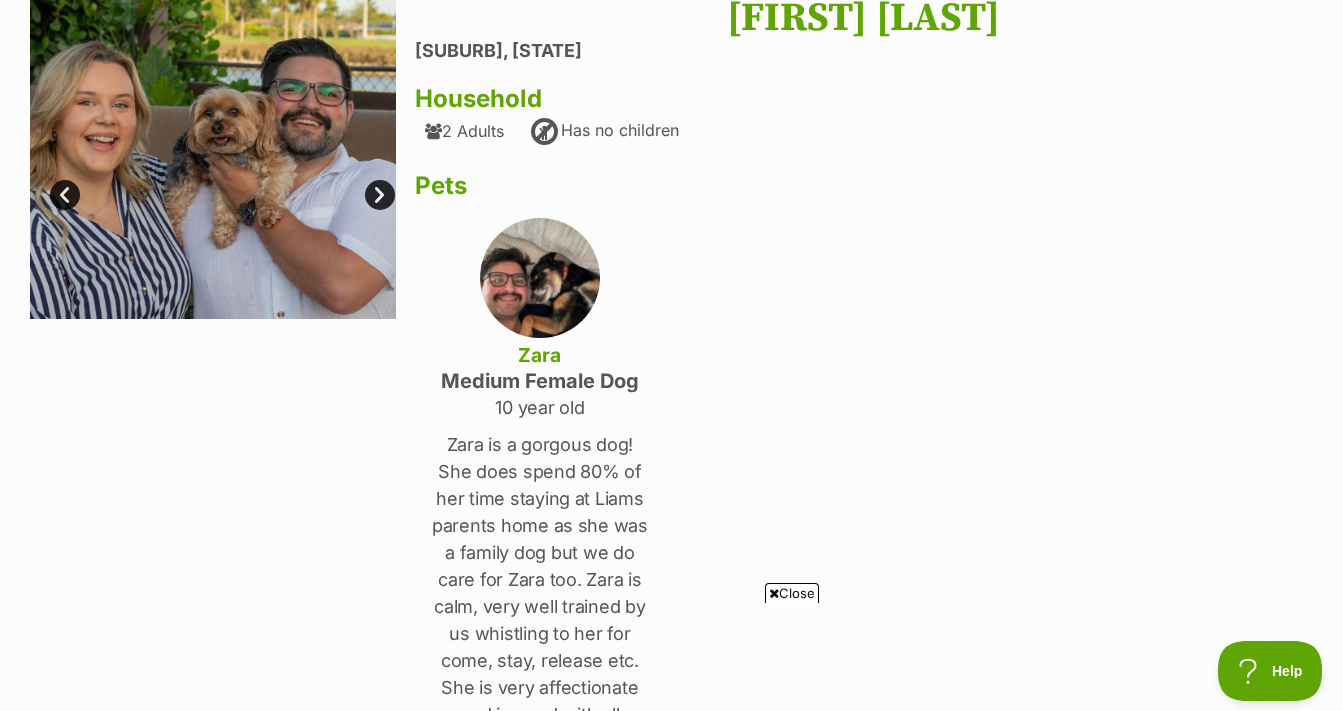 click on "Next" at bounding box center (380, 195) 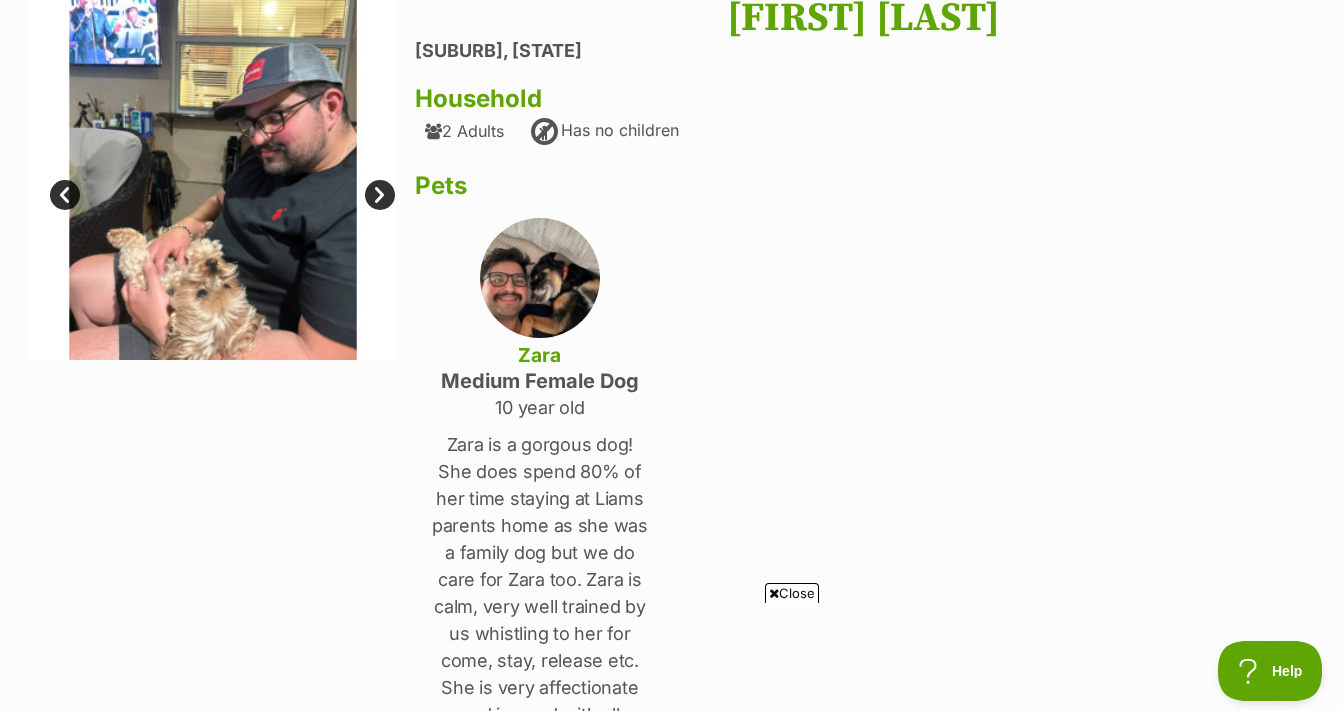 click on "Next" at bounding box center (380, 195) 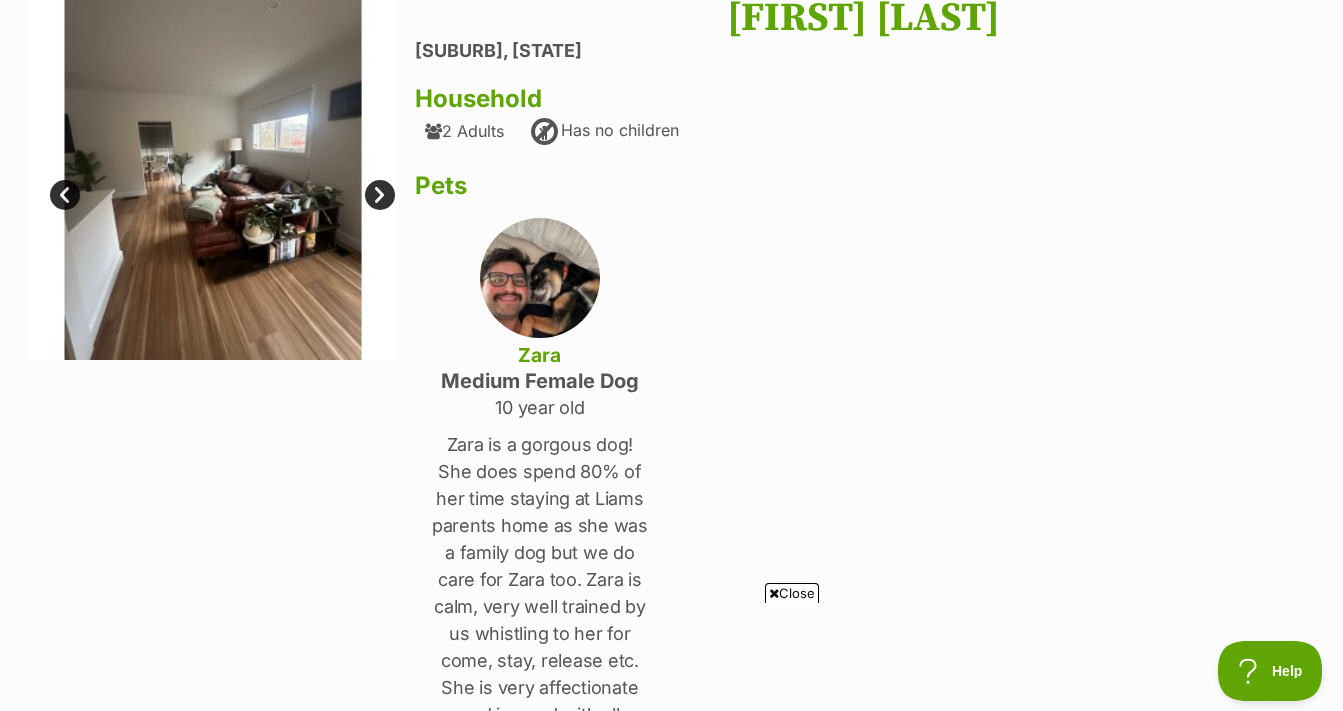 click on "Next" at bounding box center [380, 195] 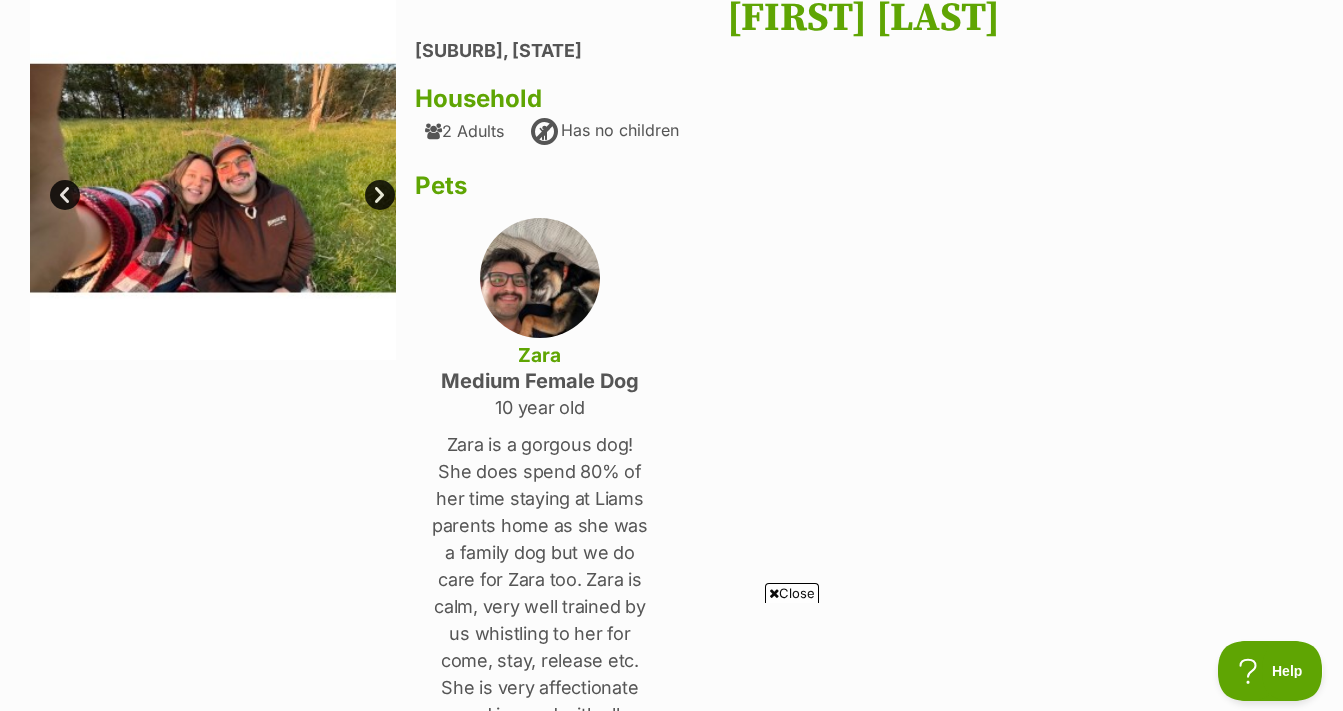 click on "Next" at bounding box center [380, 195] 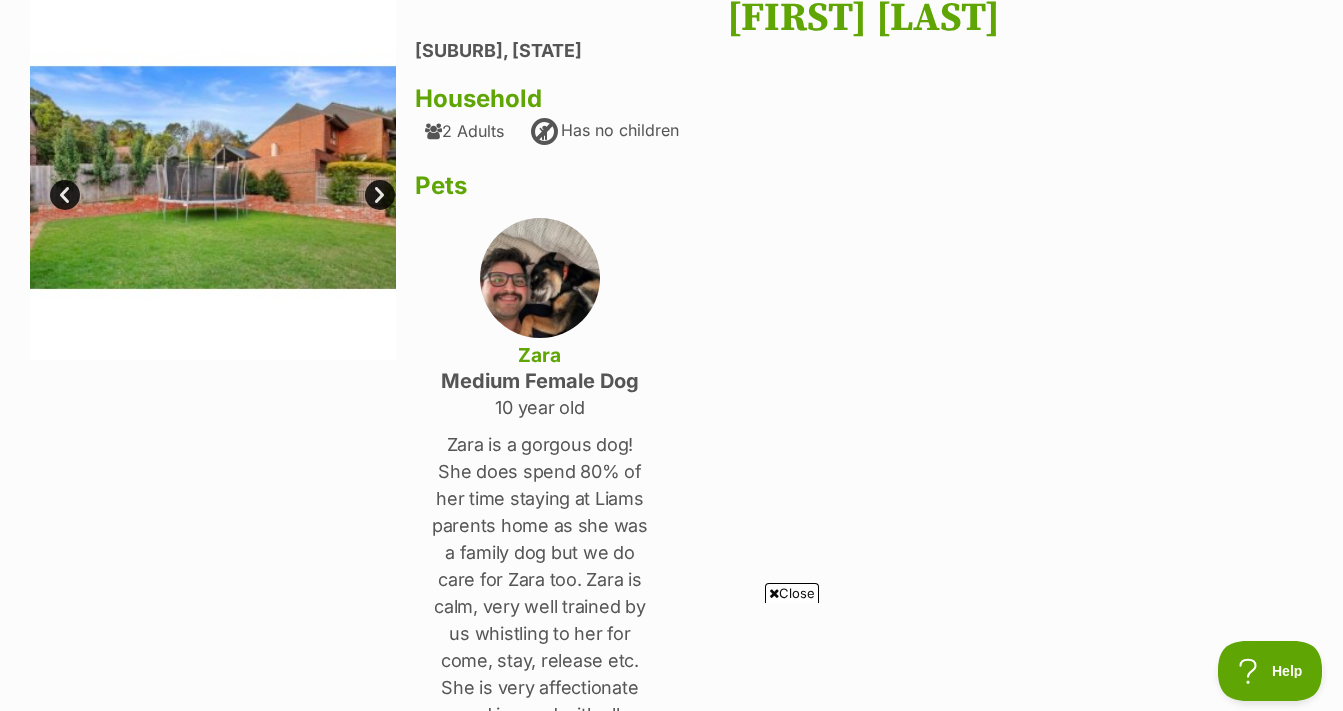 click on "Next" at bounding box center [380, 195] 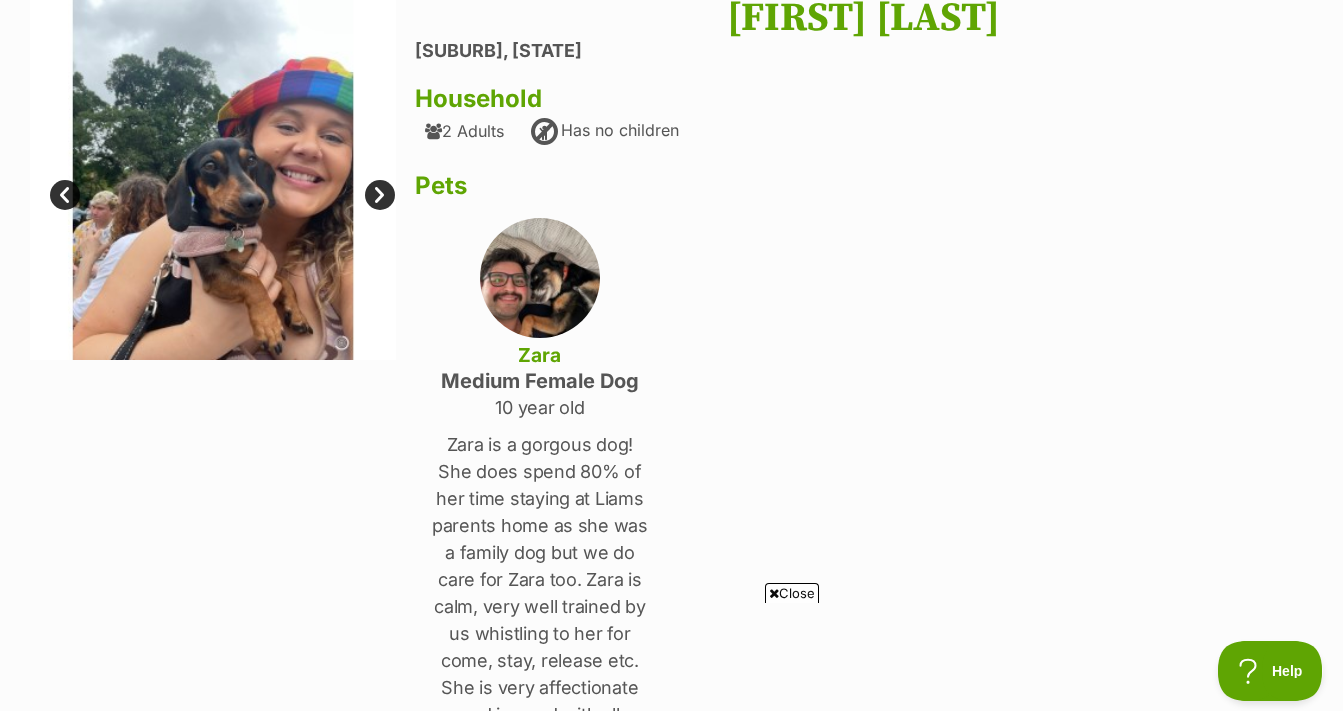 click on "Next" at bounding box center (380, 195) 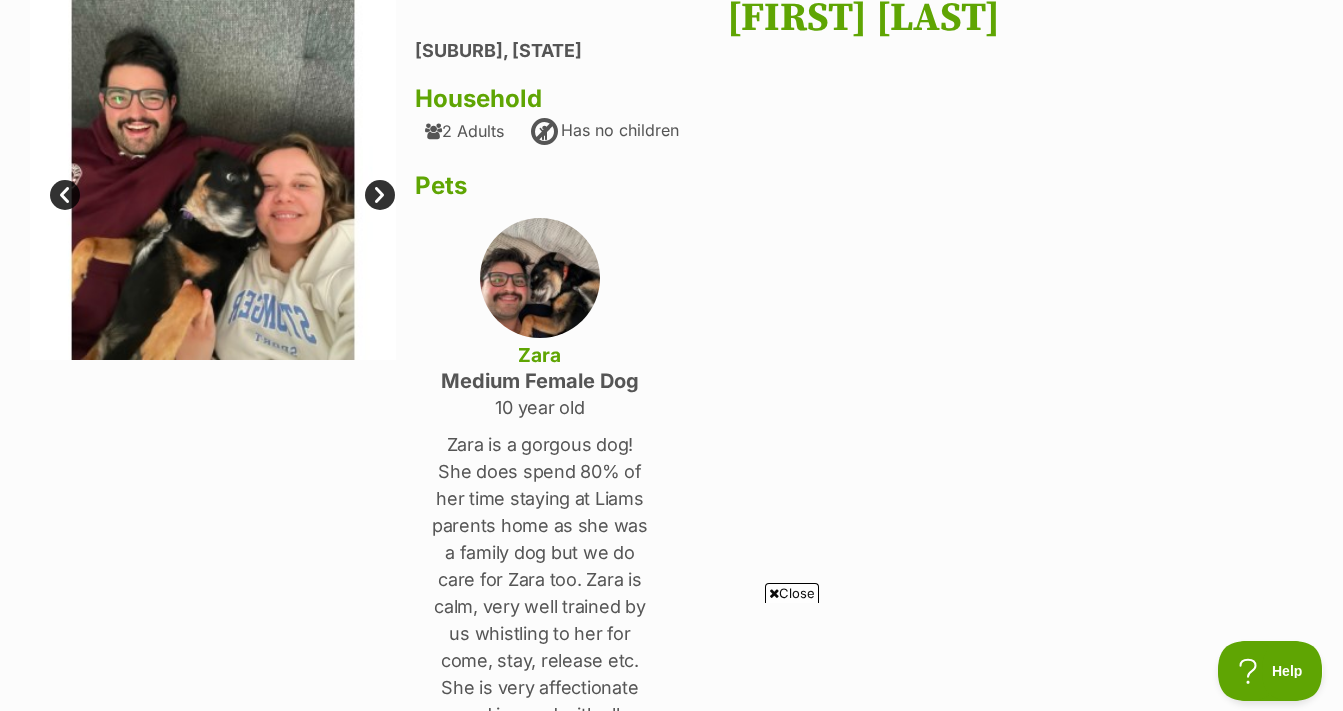 click on "Next" at bounding box center (380, 195) 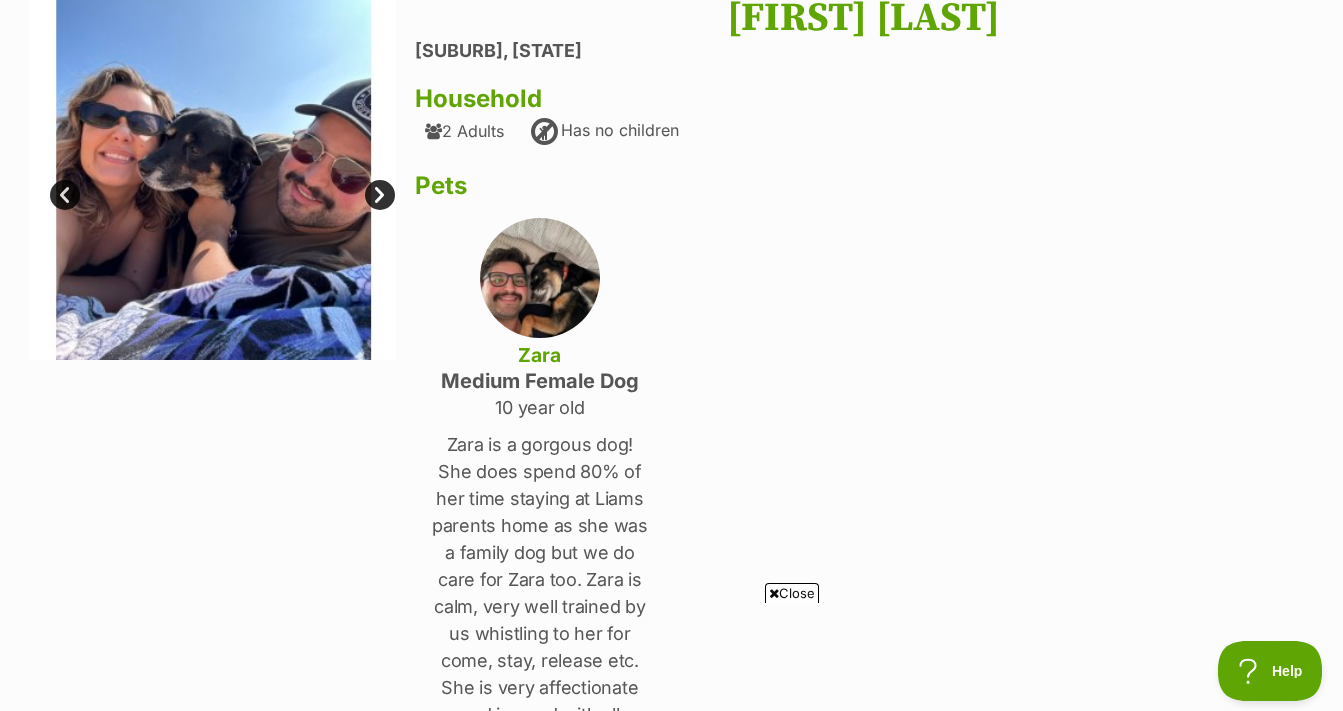 click on "Next" at bounding box center [380, 195] 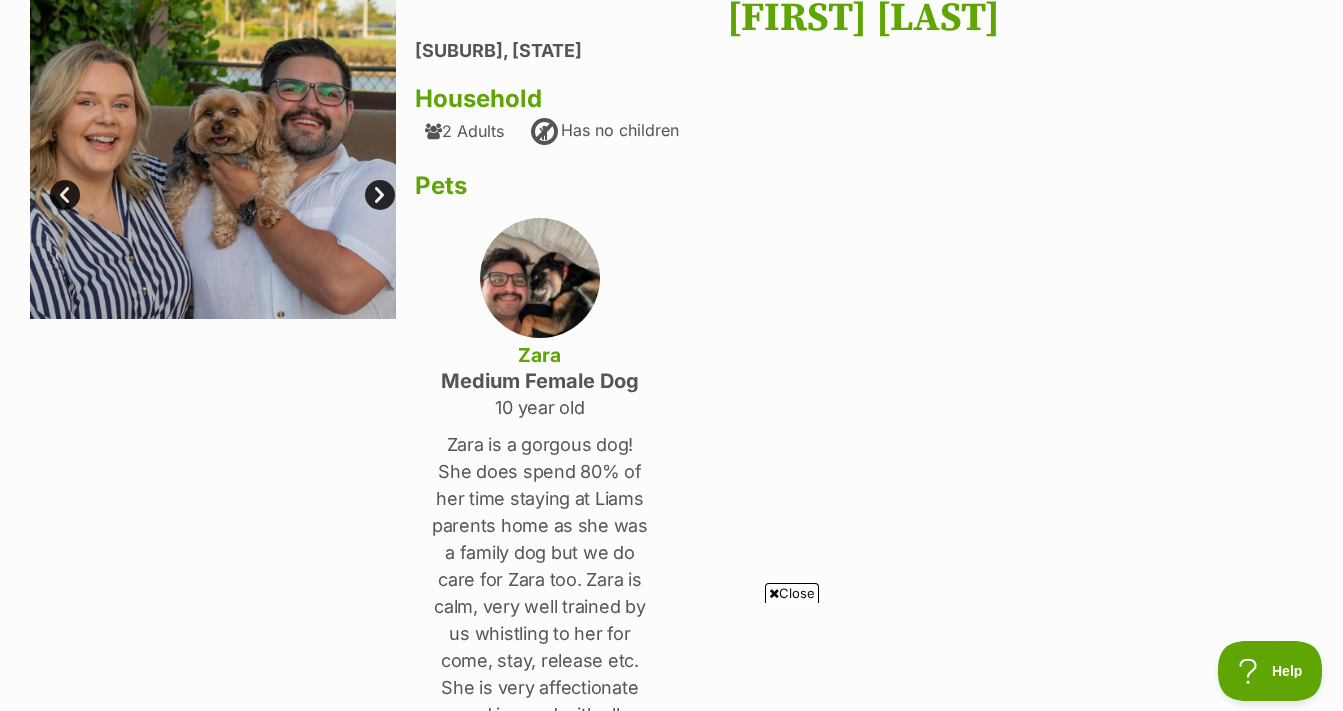 click on "[FIRST] [LAST]
[SUBURB],
[STATE]
Household
2 Adults
Has no children
Pets
[NAME]
medium female Dog
10 year old
[NAME] is a gorgous dog! She does spend 80% of her time staying at Liams parents home as she was a family dog but we do care for [NAME] too. [NAME] is calm, very well trained by us whistling to her for come, stay, release etc. She is very affectionate and is good with all breeds of dog shes been around. She is not food driven so no protection issues or anything she is overall a great dog.
About [FIRST] [LAST]" at bounding box center [864, 772] 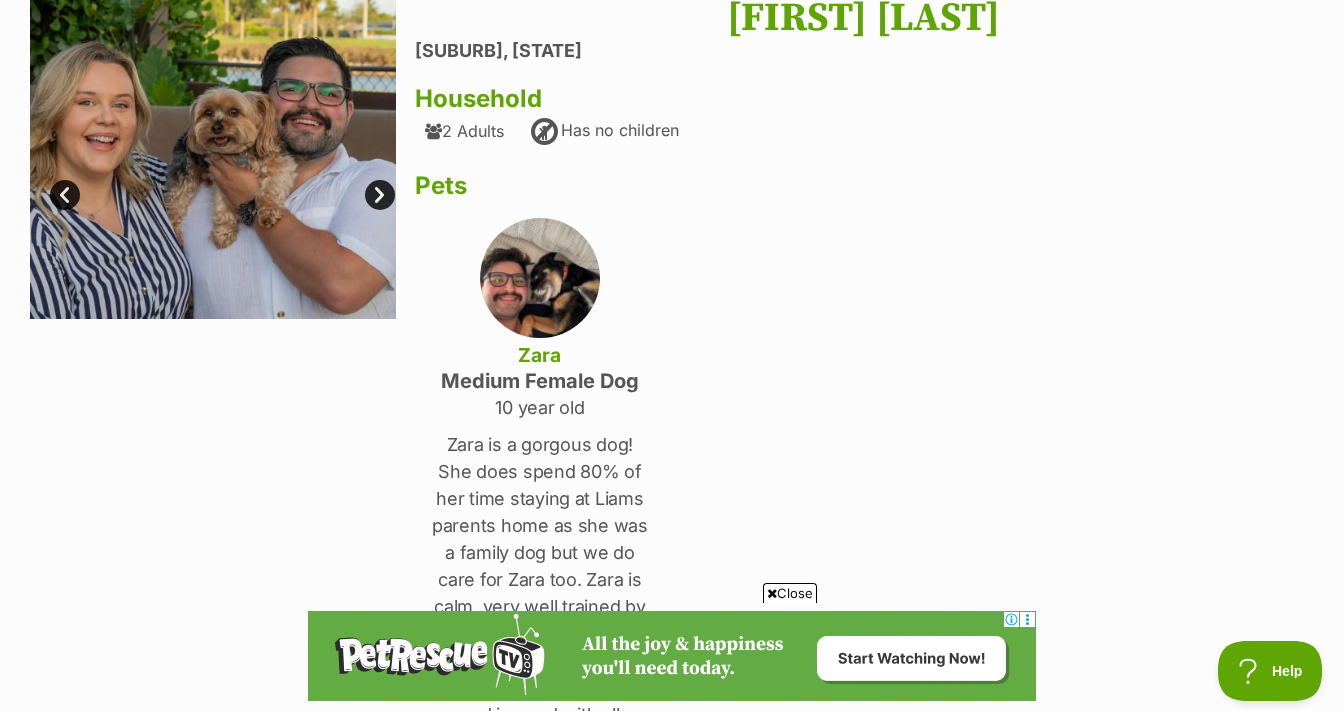 scroll, scrollTop: 0, scrollLeft: 0, axis: both 